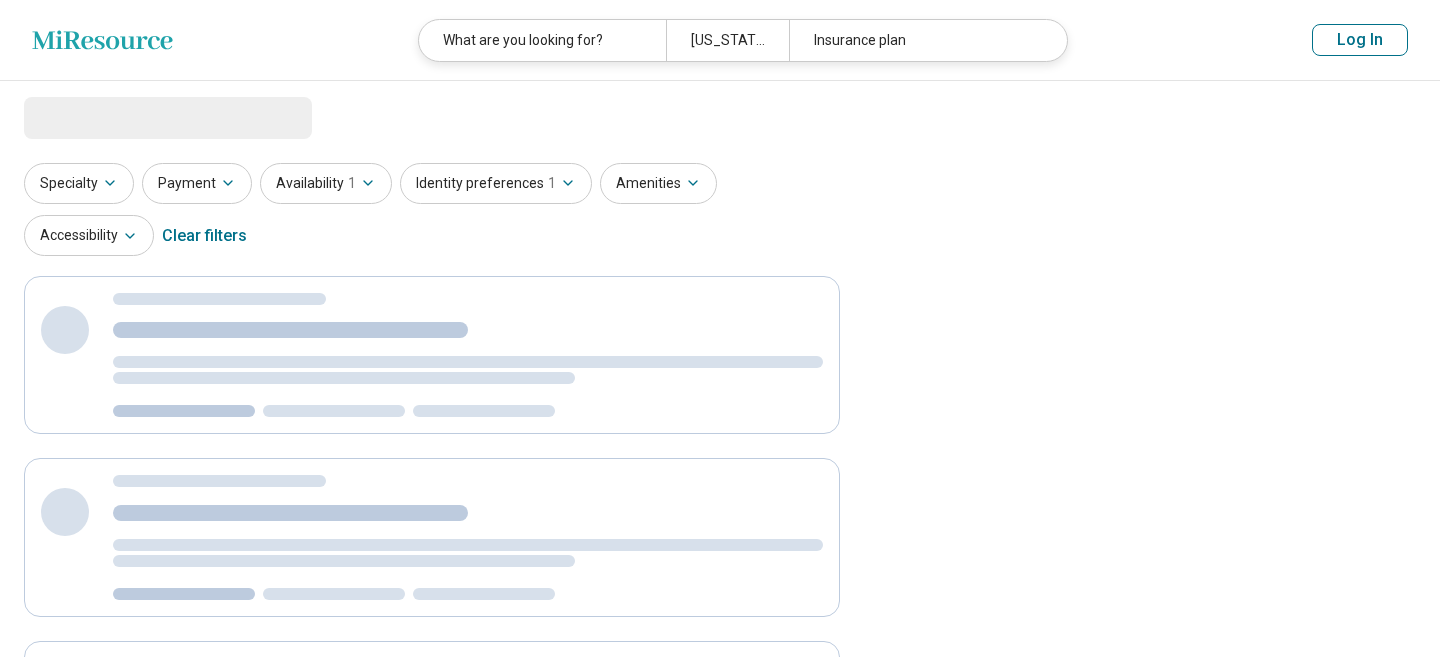 scroll, scrollTop: 0, scrollLeft: 0, axis: both 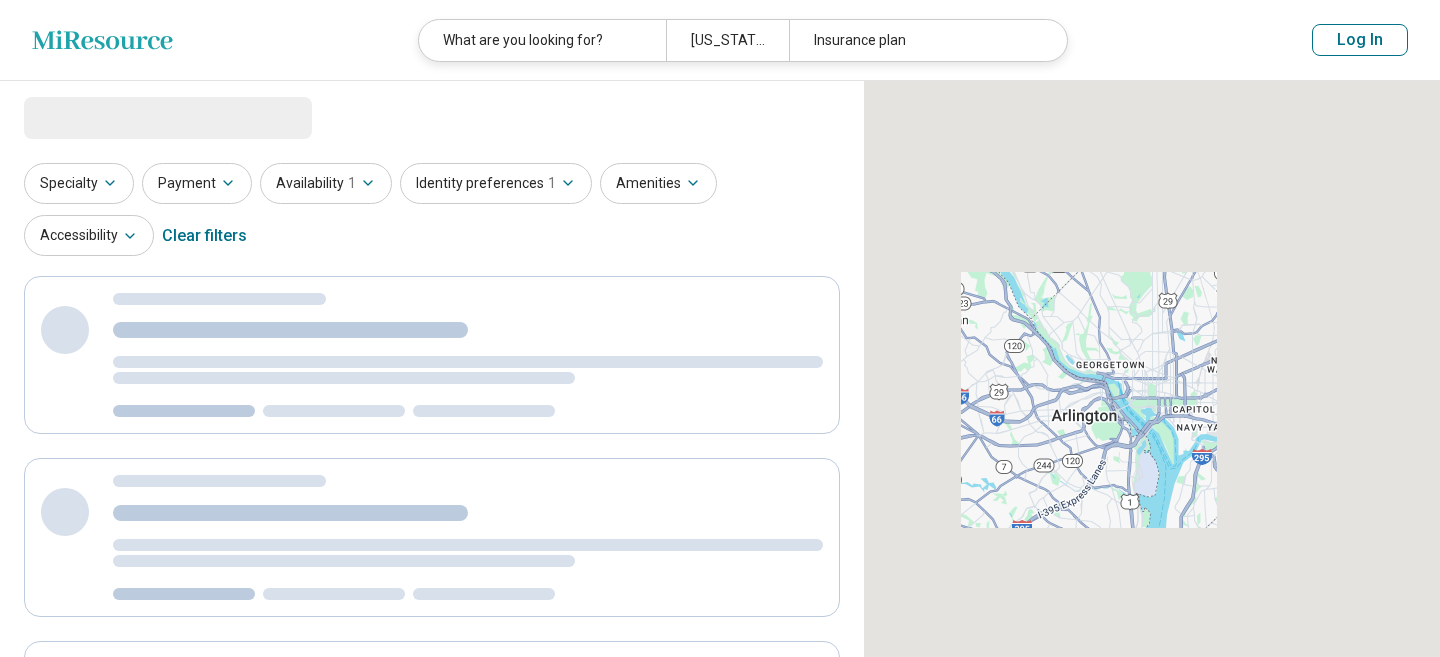 select on "***" 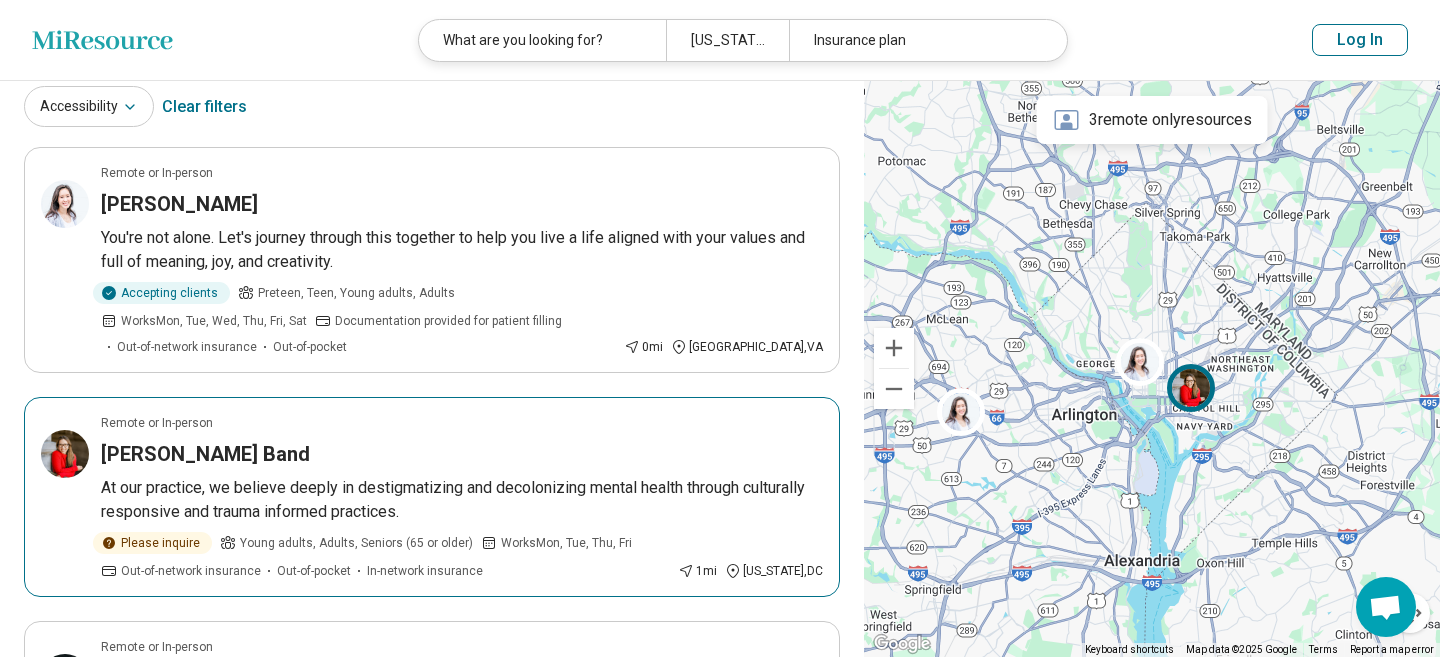 scroll, scrollTop: 144, scrollLeft: 0, axis: vertical 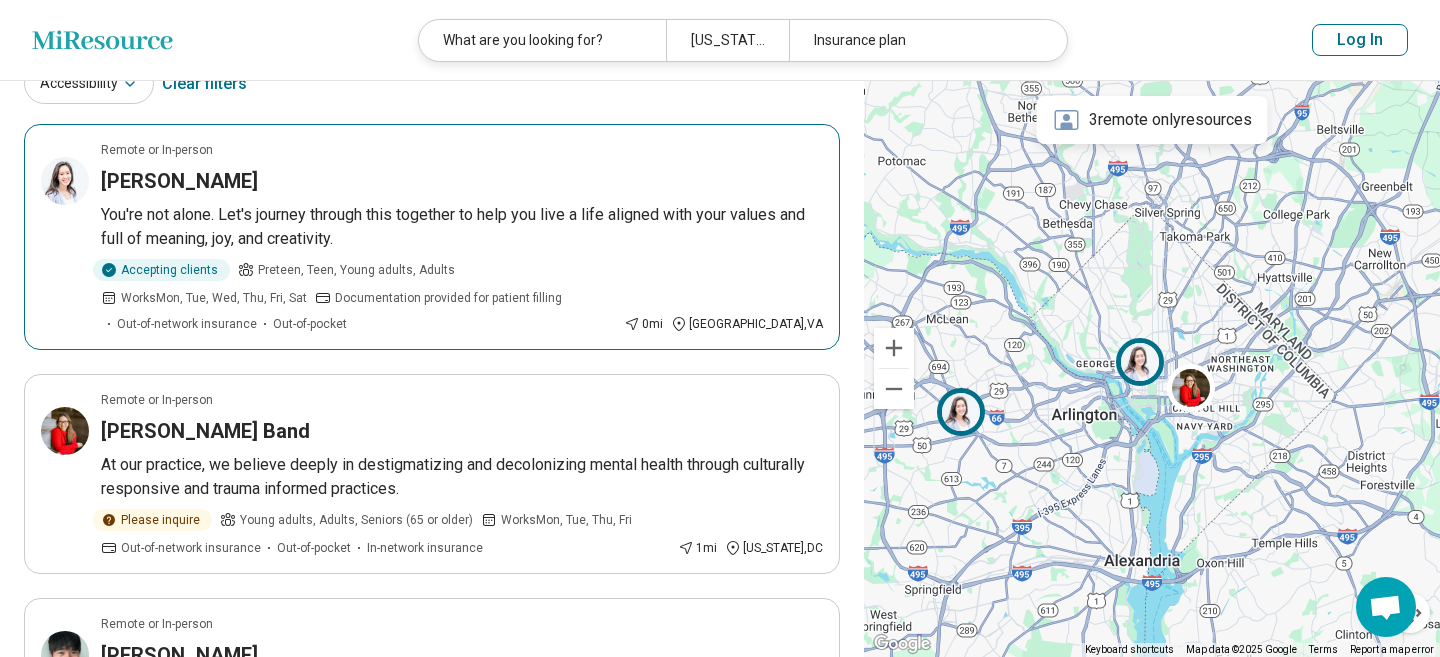 click on "Dr. Victoria Ranade" at bounding box center [179, 181] 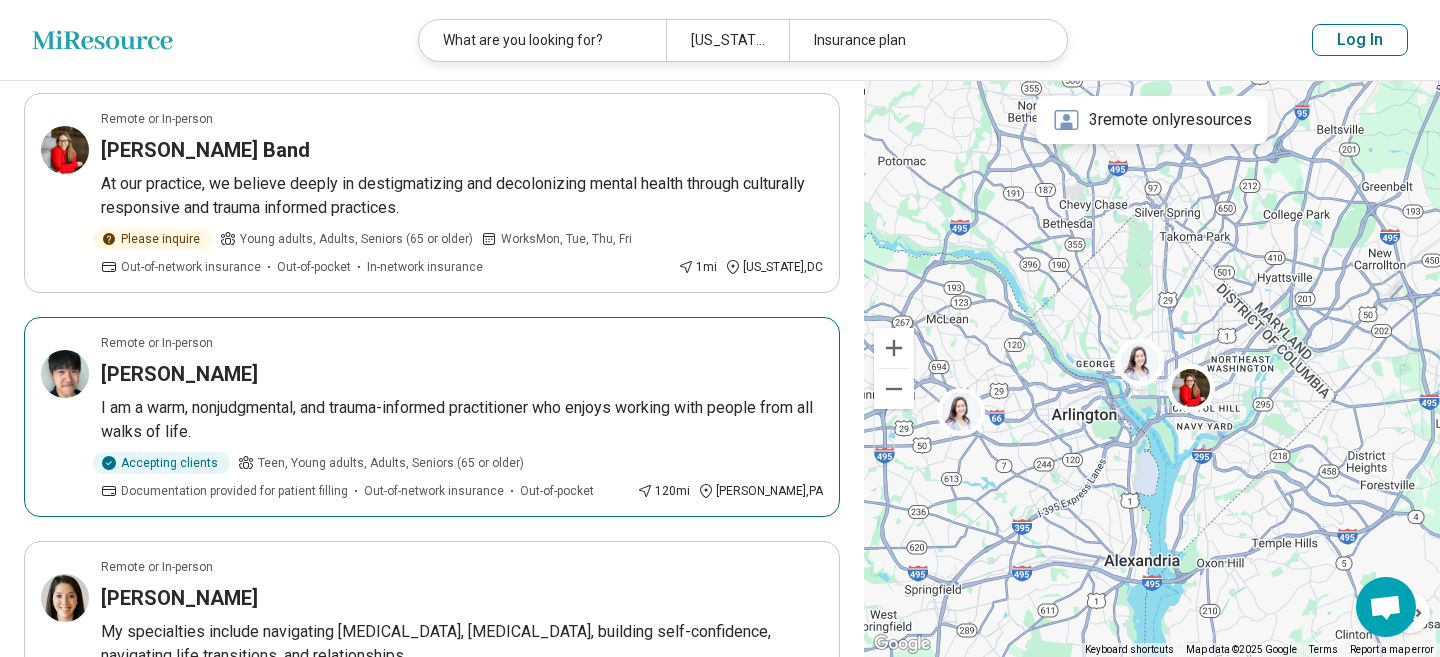 scroll, scrollTop: 427, scrollLeft: 0, axis: vertical 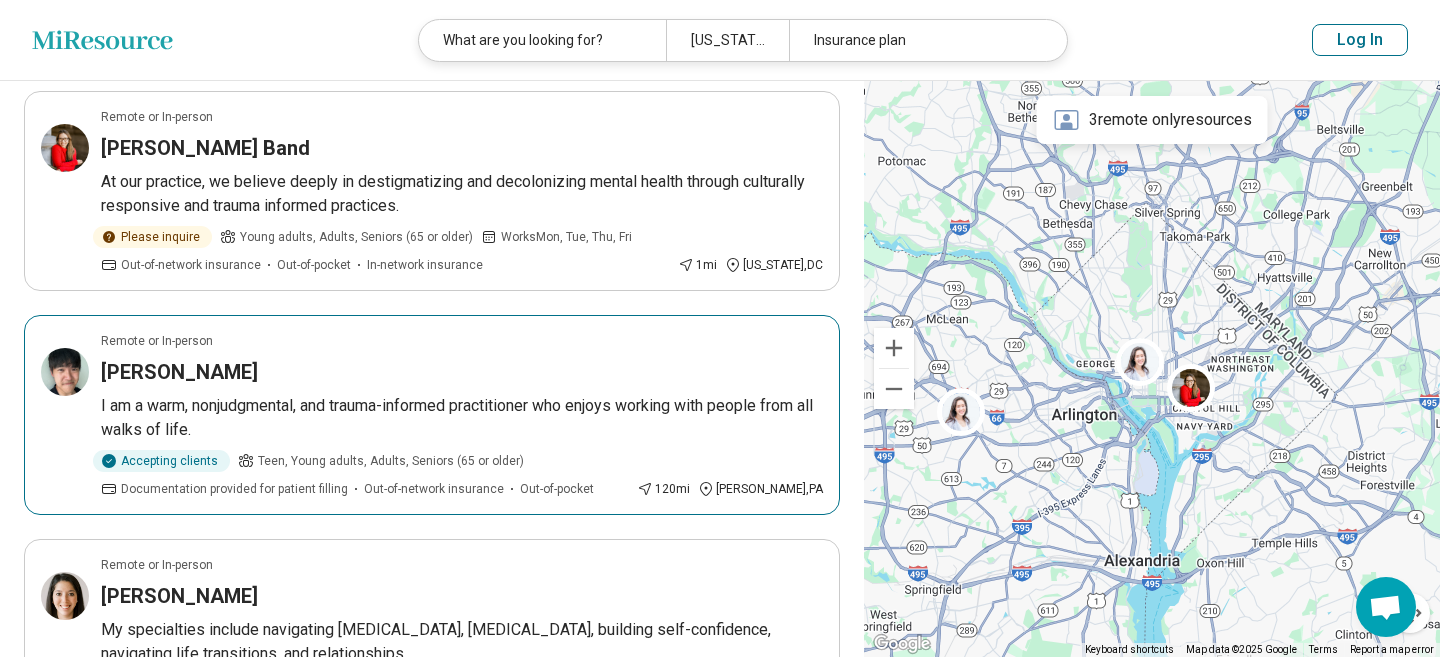click on "Remote or In-person Thomas Le I am a warm, nonjudgmental, and trauma-informed practitioner who enjoys working with people from all walks of life. Accepting clients Teen, Young adults, Adults, Seniors (65 or older) Documentation provided for patient filling Out-of-network insurance Out-of-pocket 120  mi Bryn Mawr ,  PA" at bounding box center (432, 415) 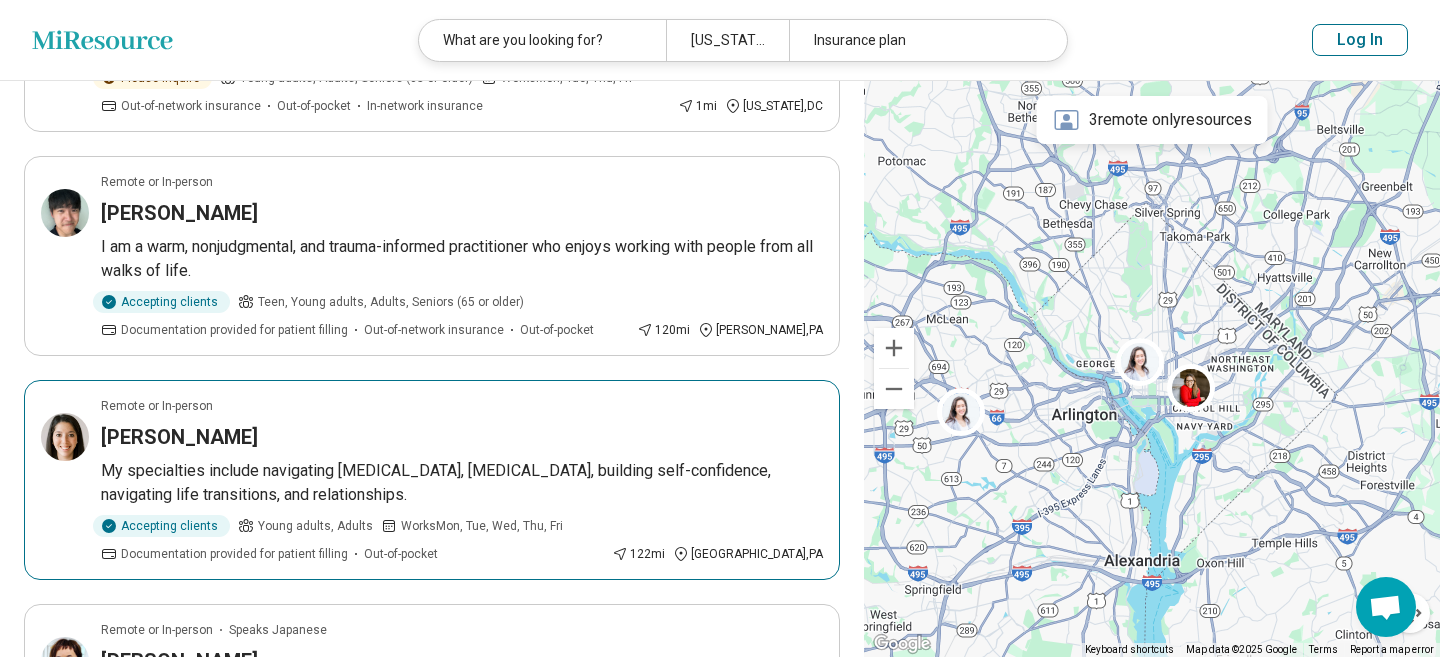 scroll, scrollTop: 725, scrollLeft: 0, axis: vertical 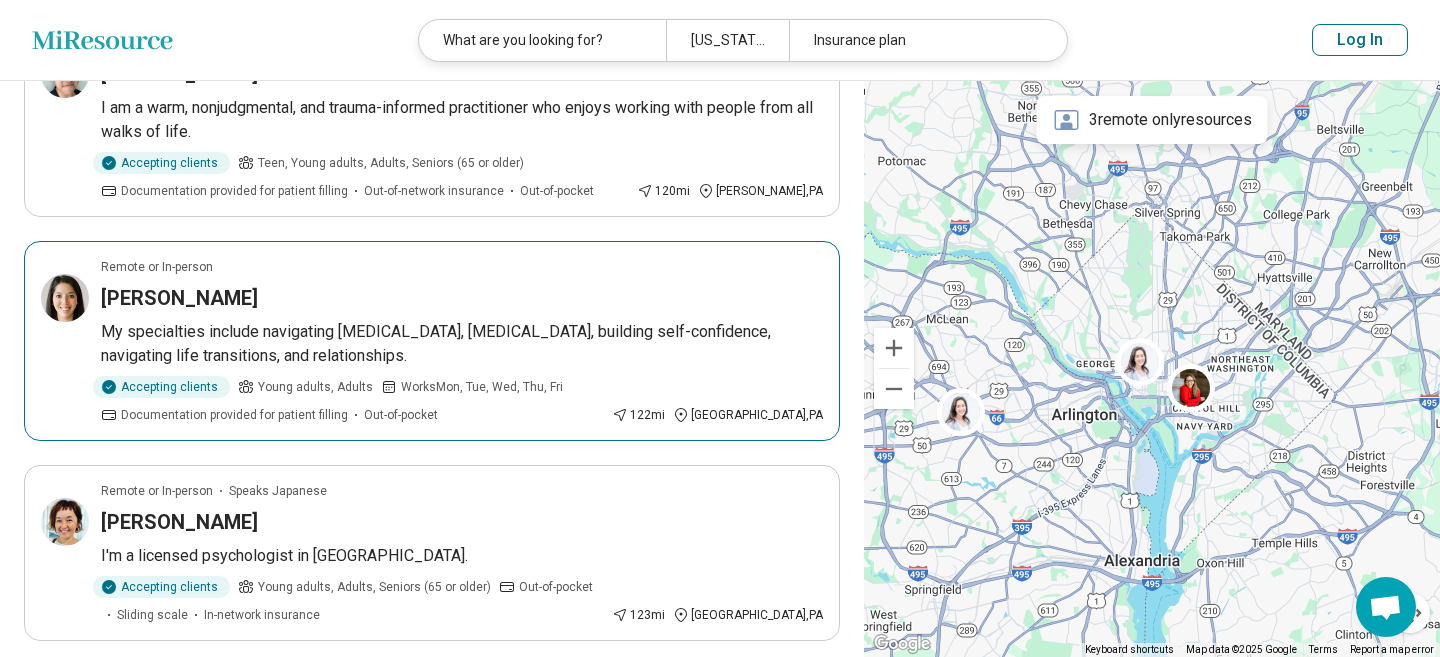 click on "Tamaki Silver" at bounding box center (462, 298) 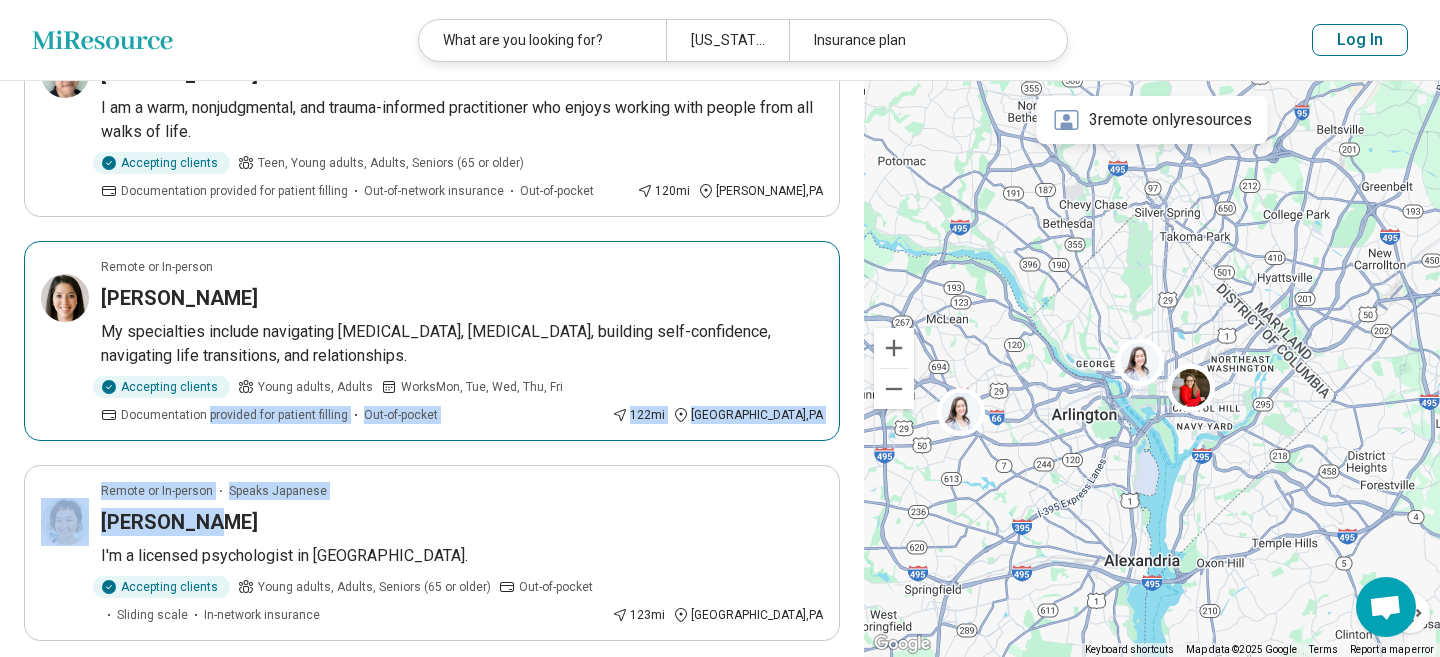 drag, startPoint x: 214, startPoint y: 484, endPoint x: 203, endPoint y: 401, distance: 83.725746 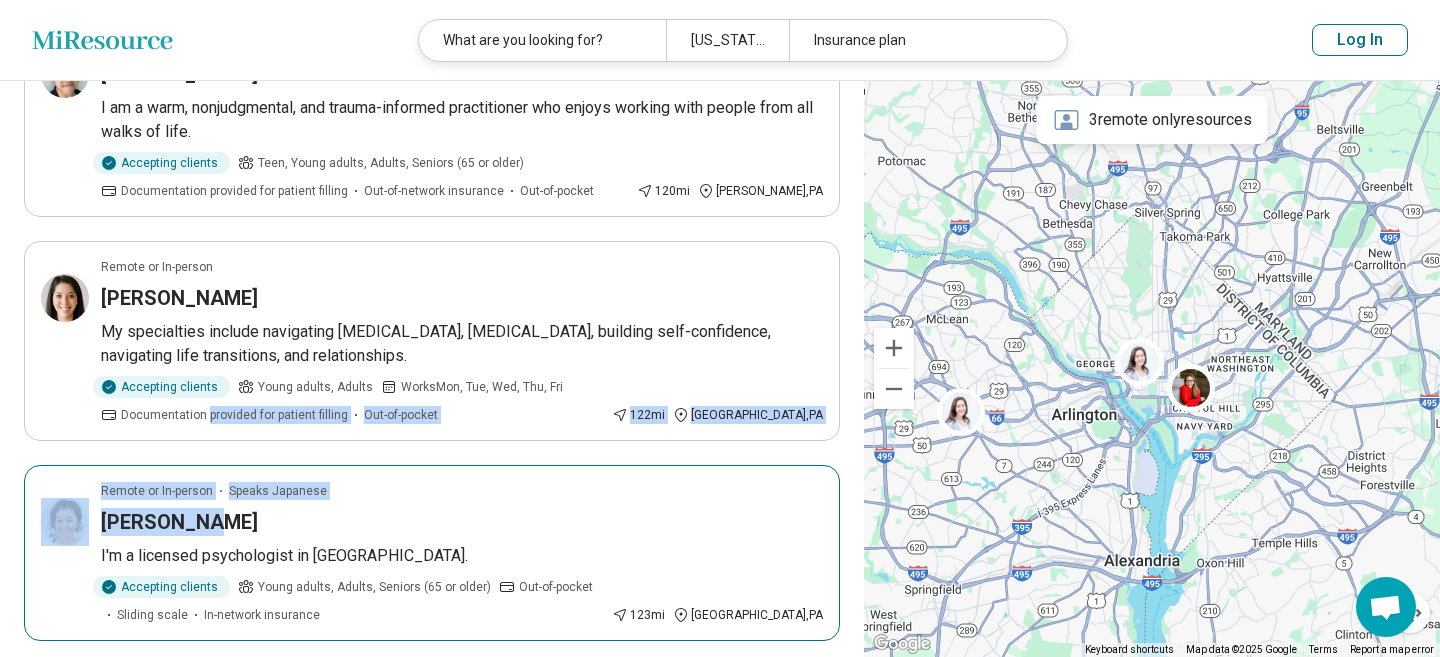 click on "Remote or In-person" at bounding box center (157, 491) 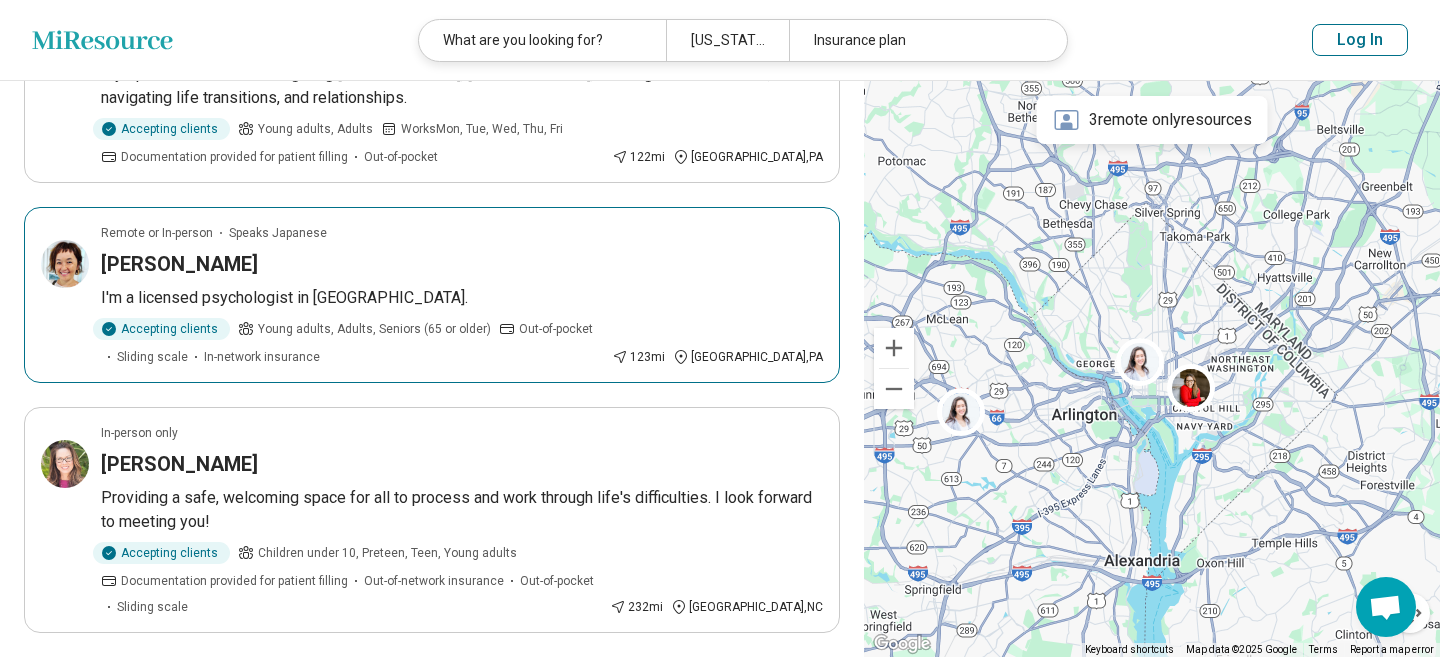 scroll, scrollTop: 988, scrollLeft: 0, axis: vertical 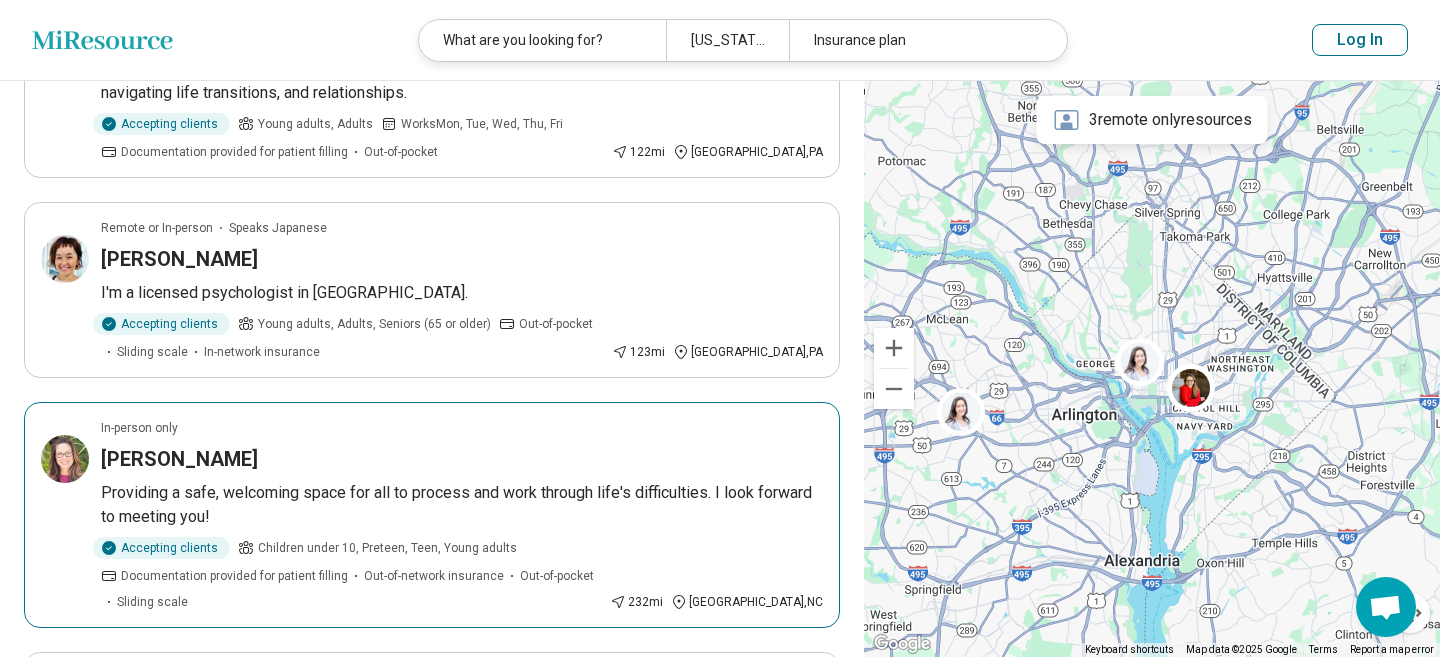 click on "Providing a safe, welcoming space for all to process and work through life's difficulties. I look forward to meeting you!" at bounding box center (462, 505) 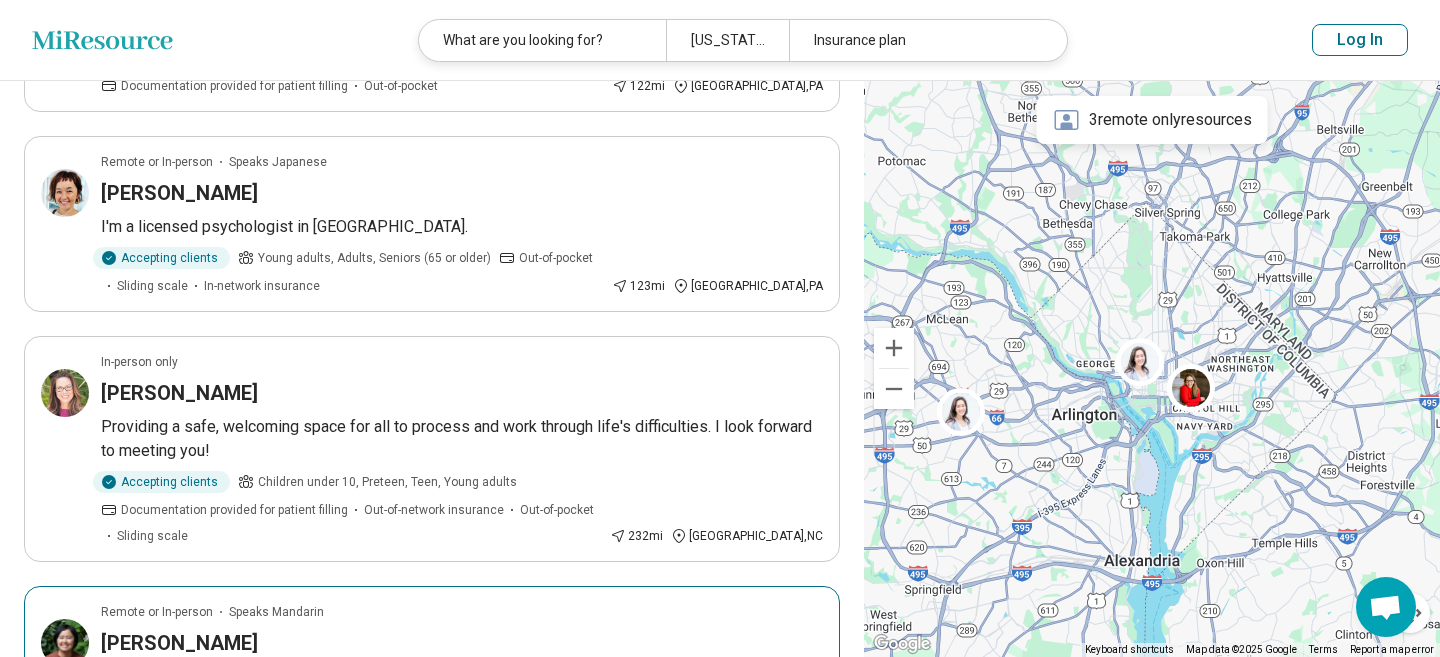 scroll, scrollTop: 1296, scrollLeft: 0, axis: vertical 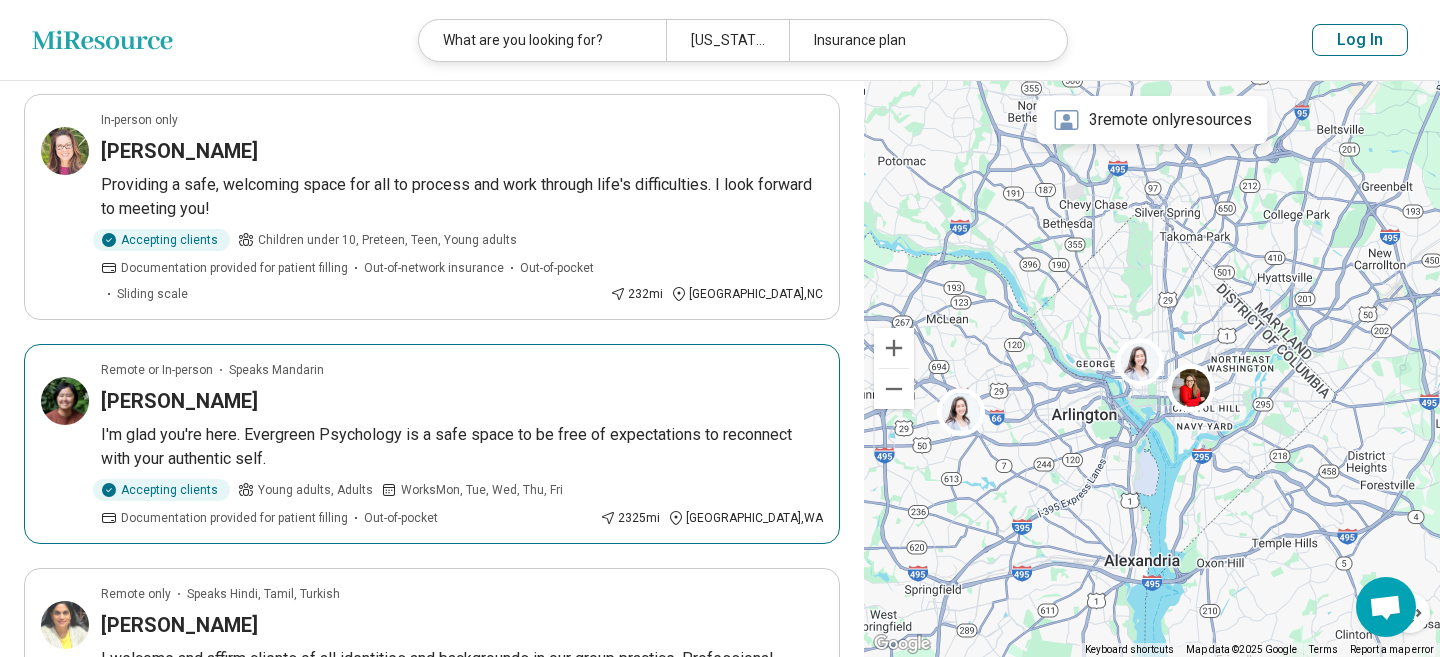 click on "I'm glad you're here. Evergreen Psychology is a safe space to be free of expectations to reconnect with your authentic self." at bounding box center [462, 447] 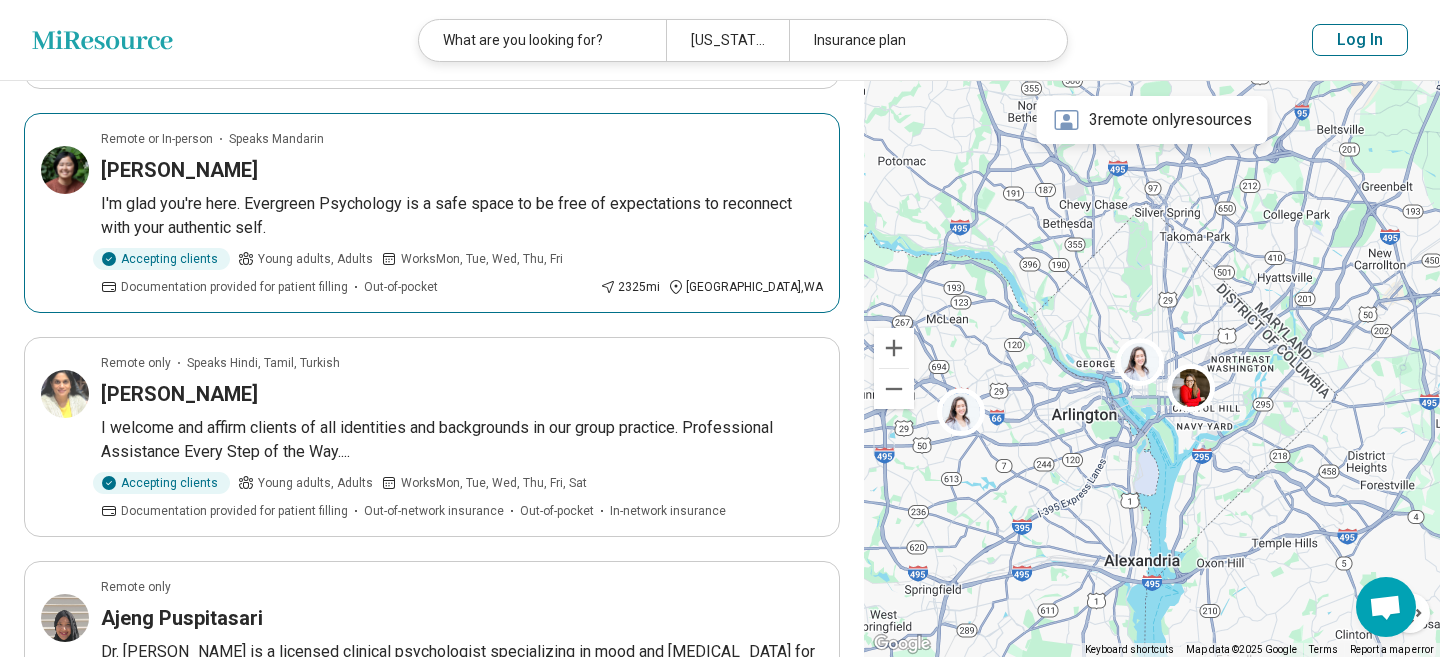 scroll, scrollTop: 1646, scrollLeft: 0, axis: vertical 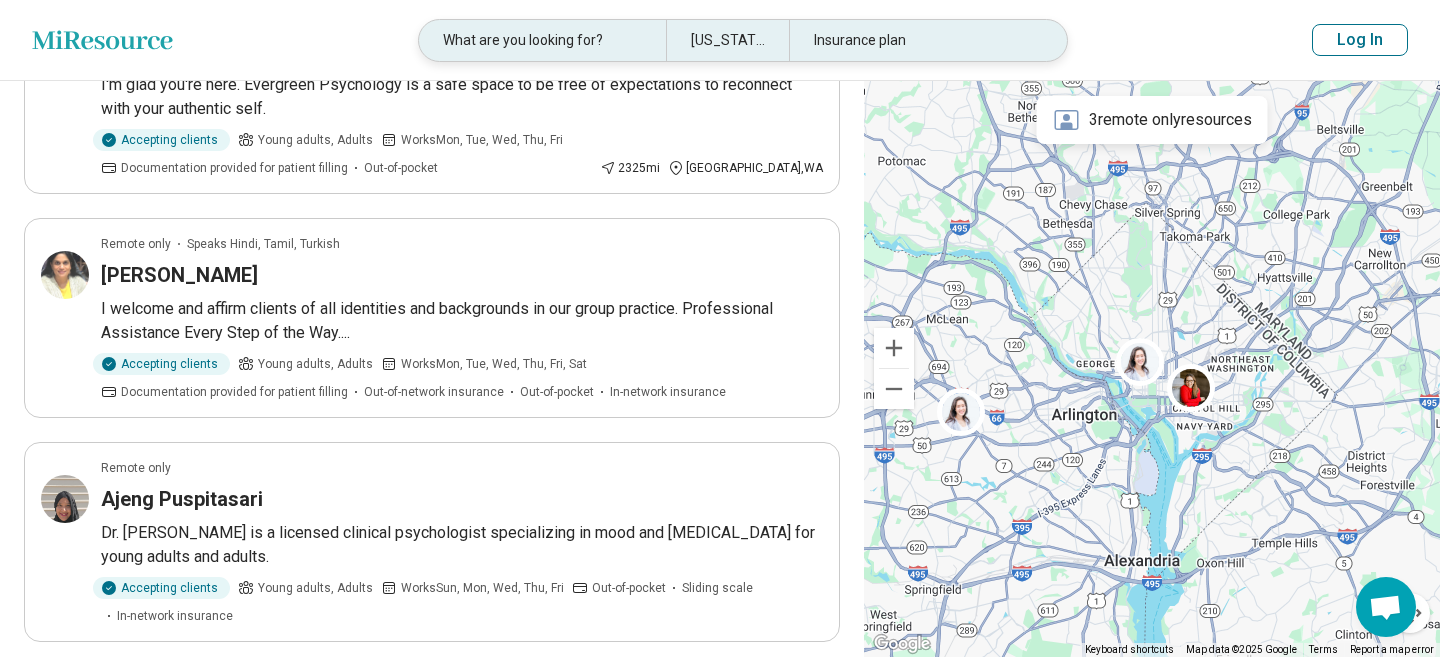 click on "Insurance plan" at bounding box center [912, 40] 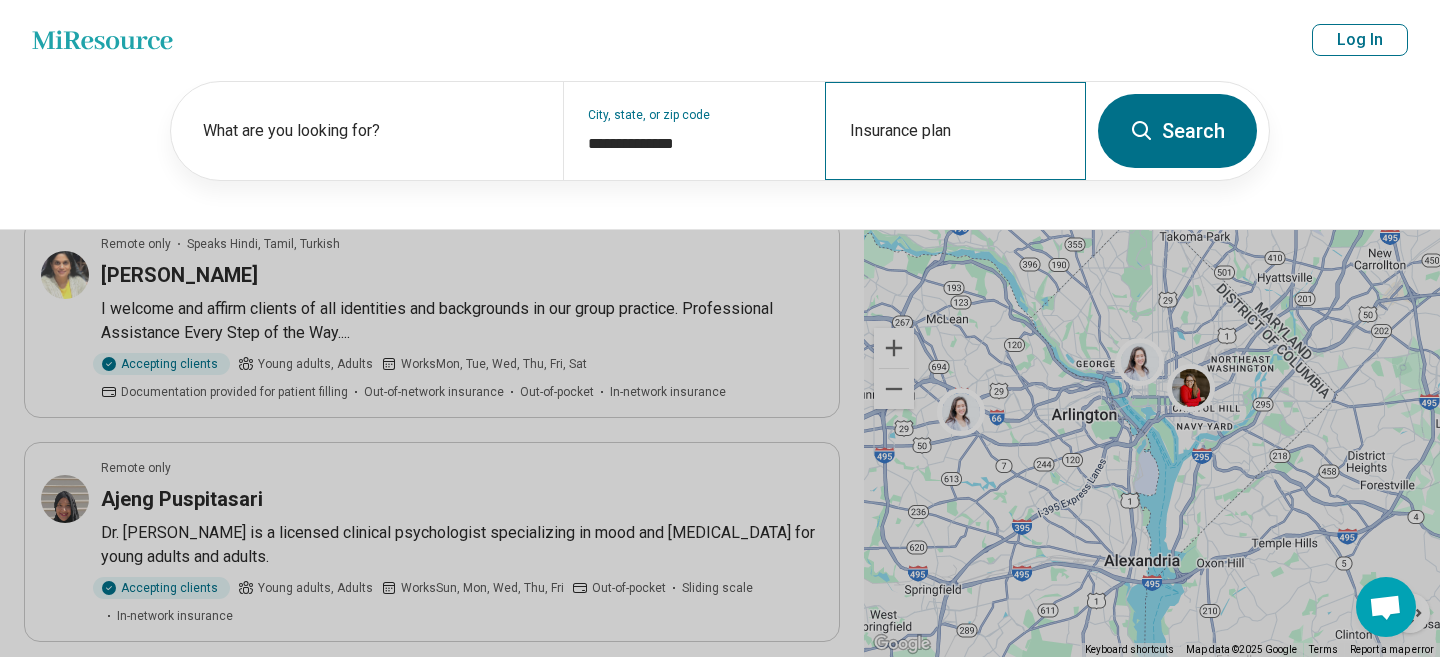 click on "Insurance plan" at bounding box center (955, 131) 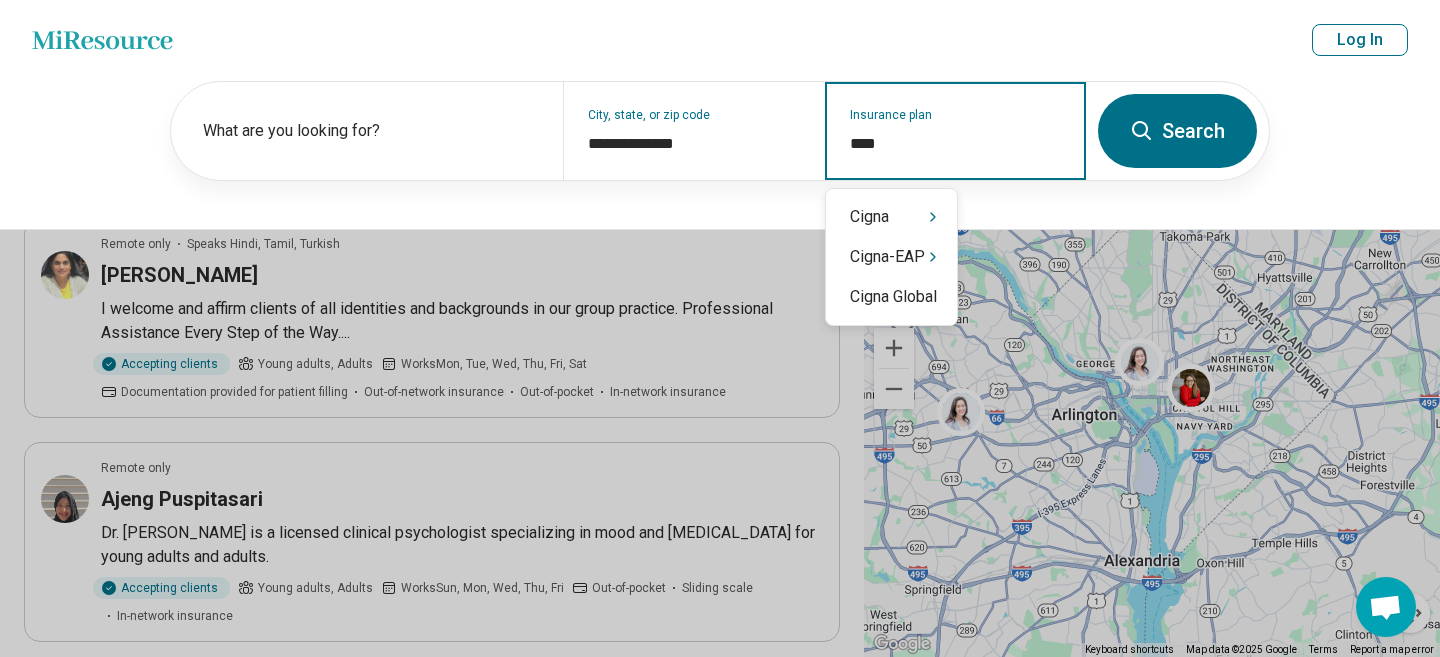 type on "*****" 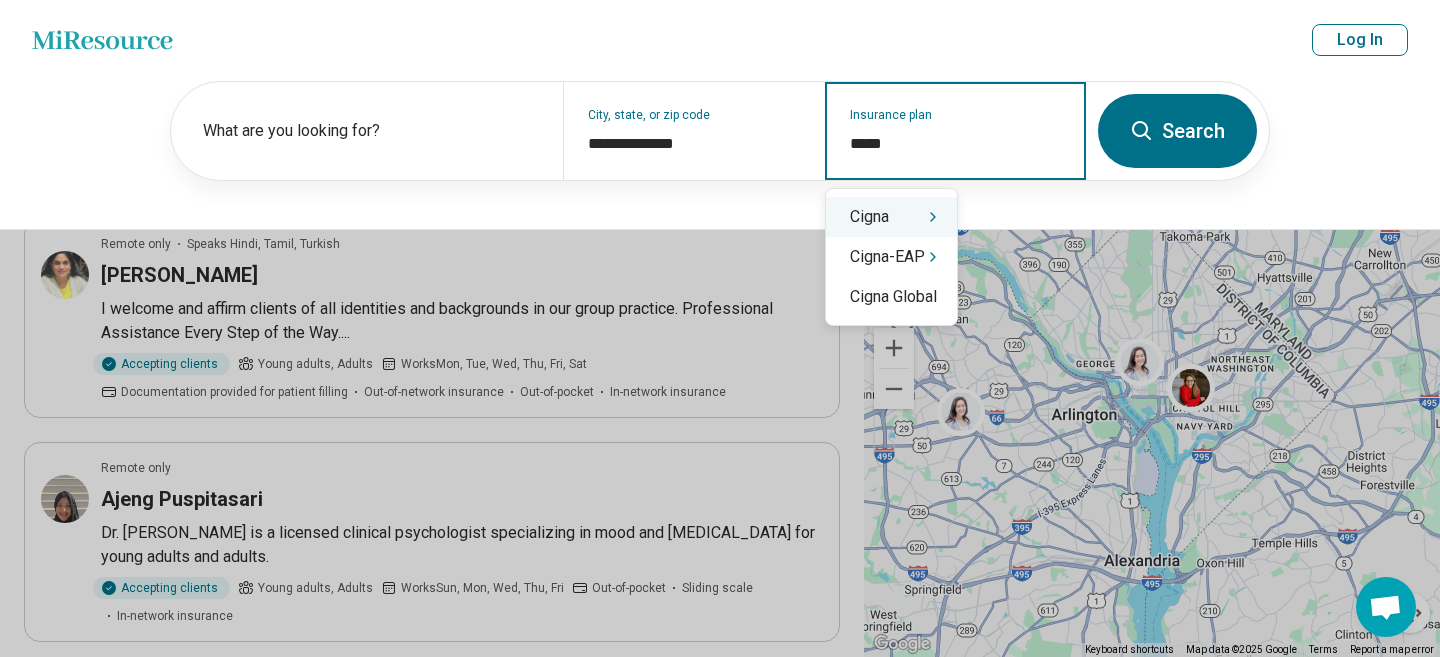 click on "Cigna" at bounding box center [891, 217] 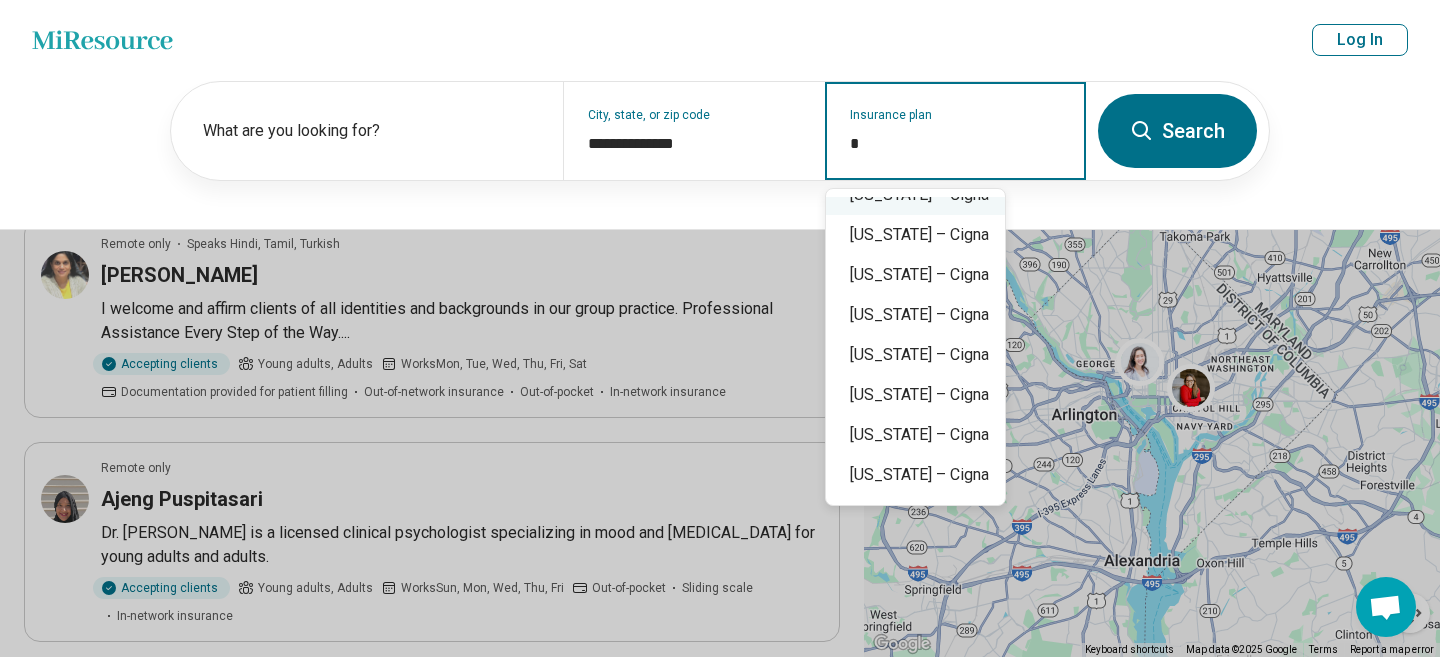 scroll, scrollTop: 0, scrollLeft: 0, axis: both 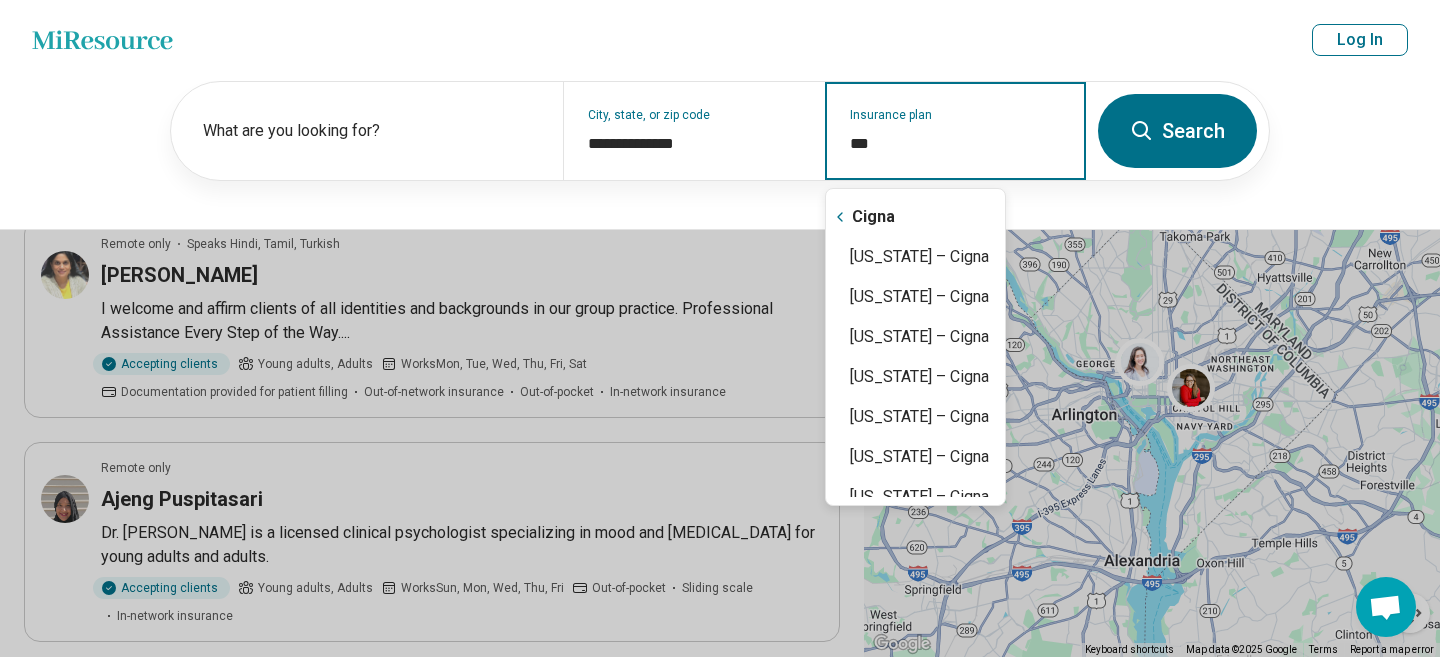 type on "****" 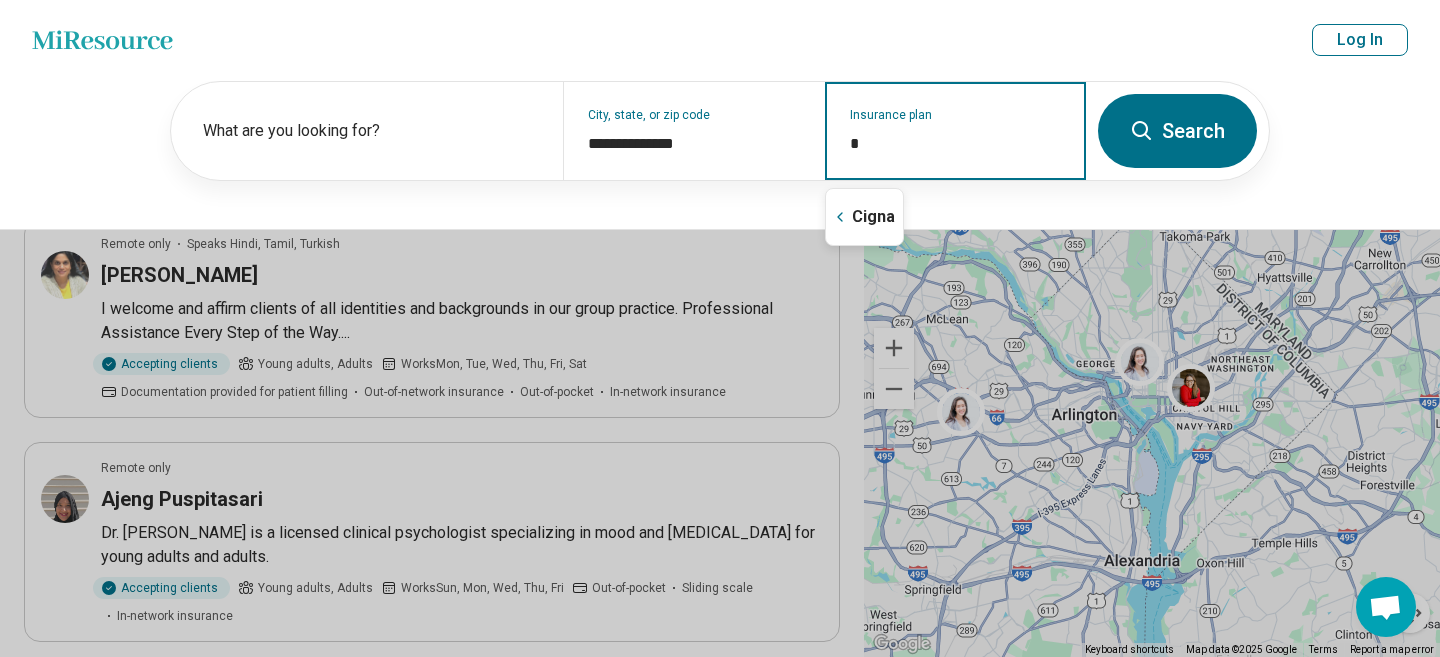 type on "*" 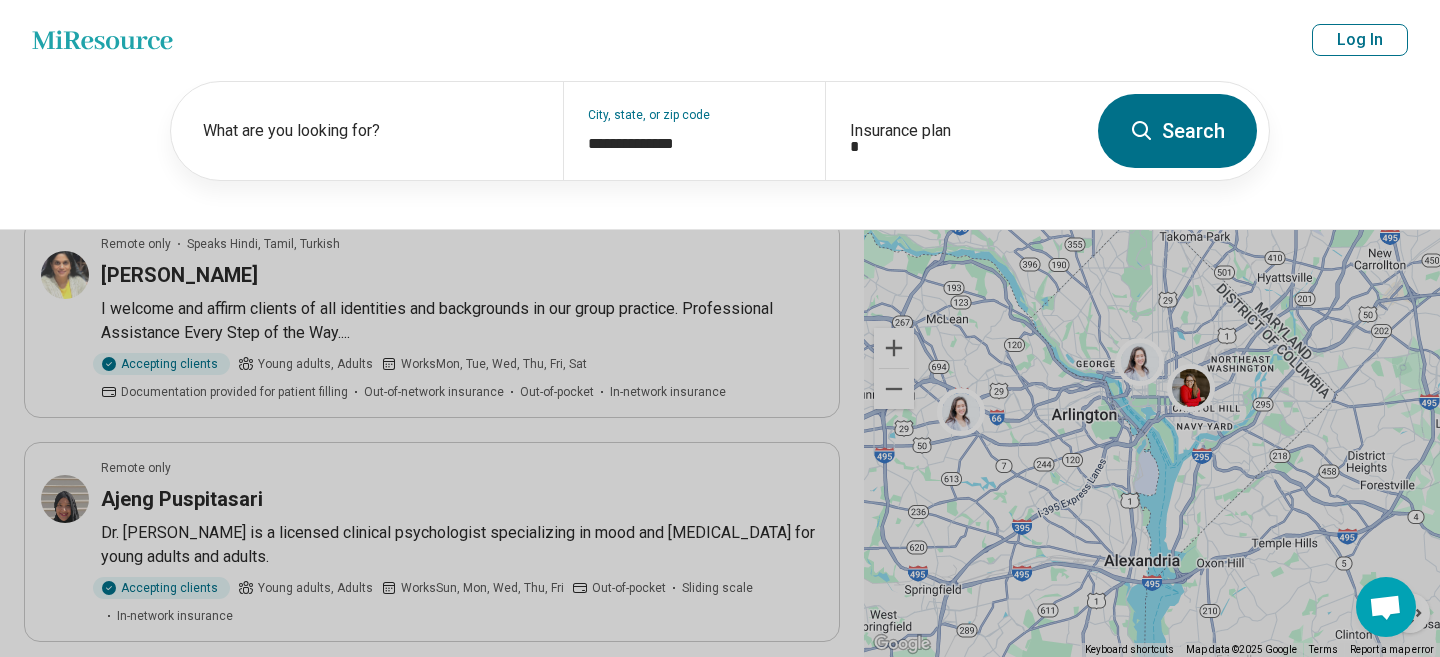 type 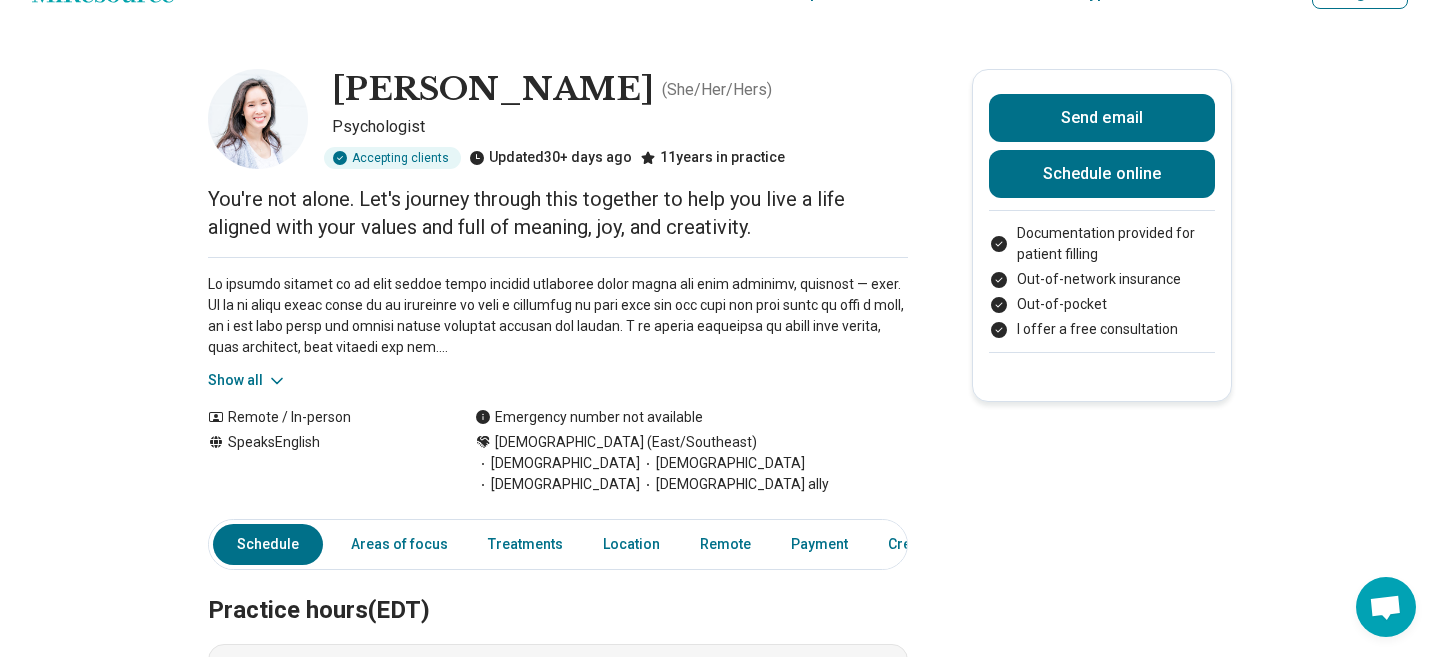 scroll, scrollTop: 0, scrollLeft: 0, axis: both 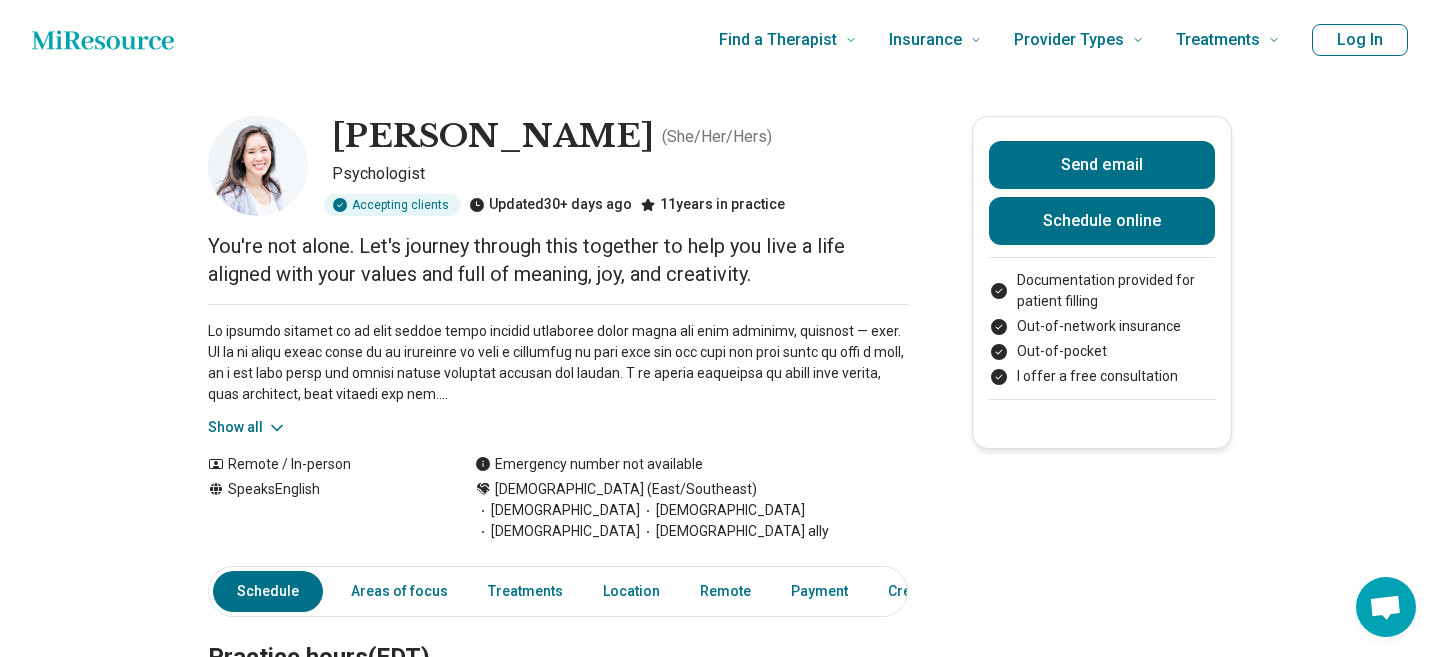 click on "Show all" at bounding box center [247, 427] 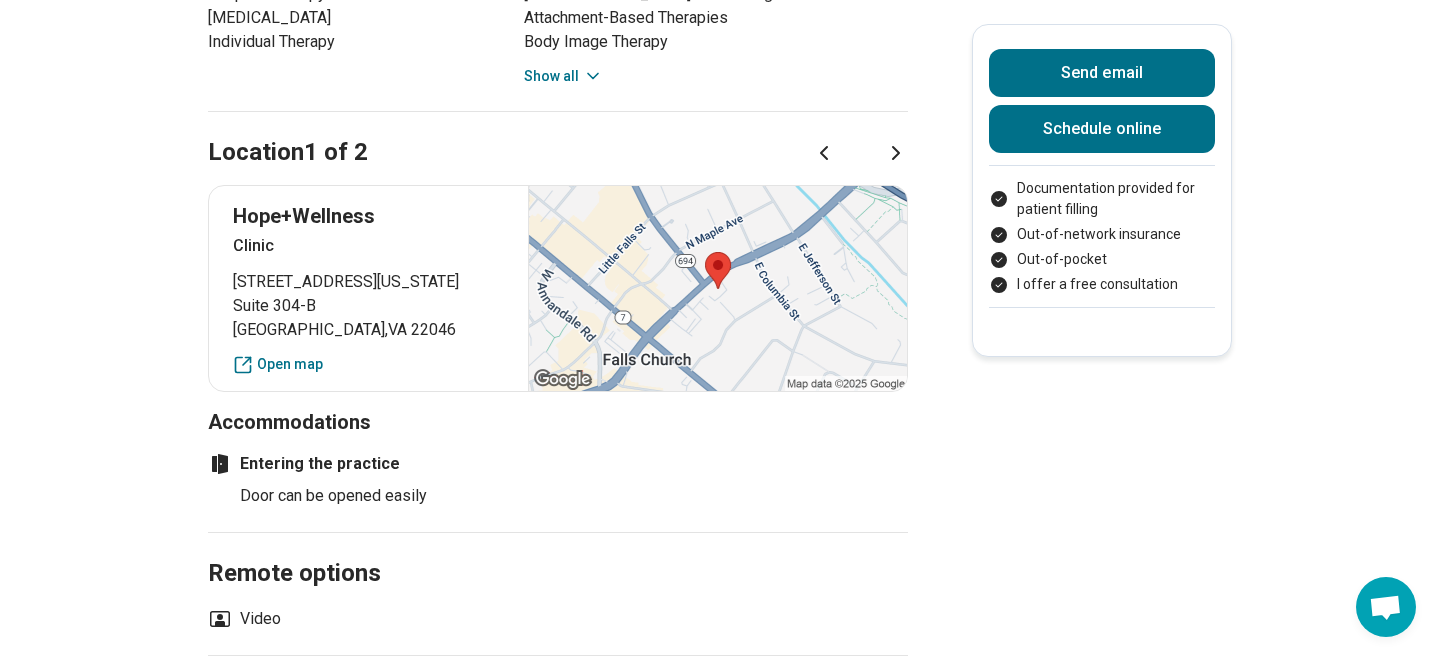 scroll, scrollTop: 1540, scrollLeft: 0, axis: vertical 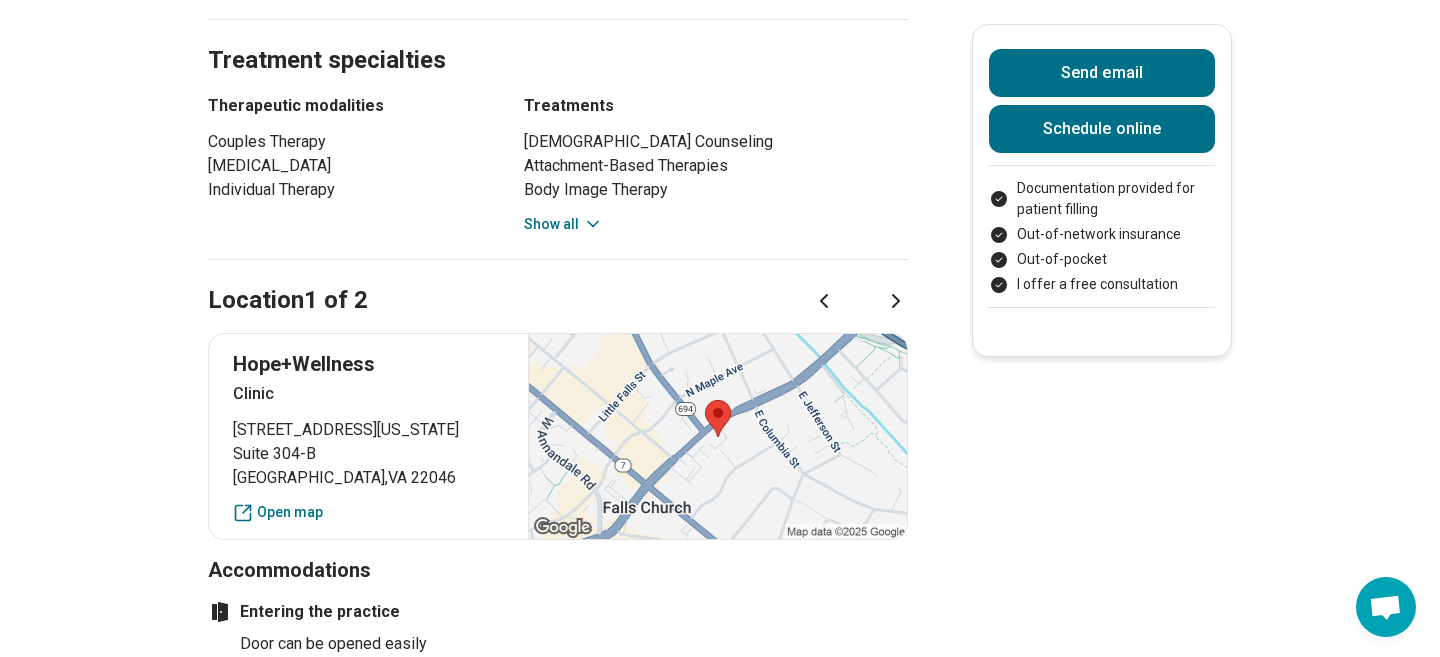 click 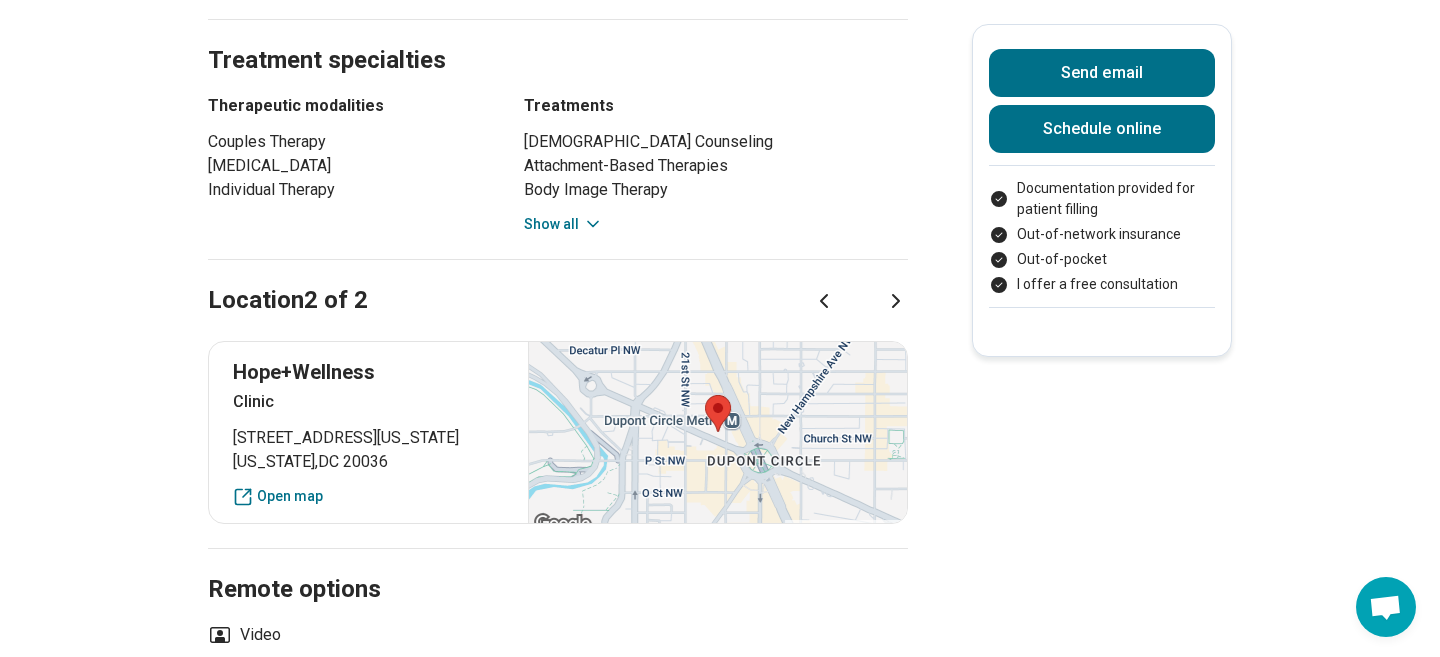 click on "Hope+Wellness" at bounding box center [368, 372] 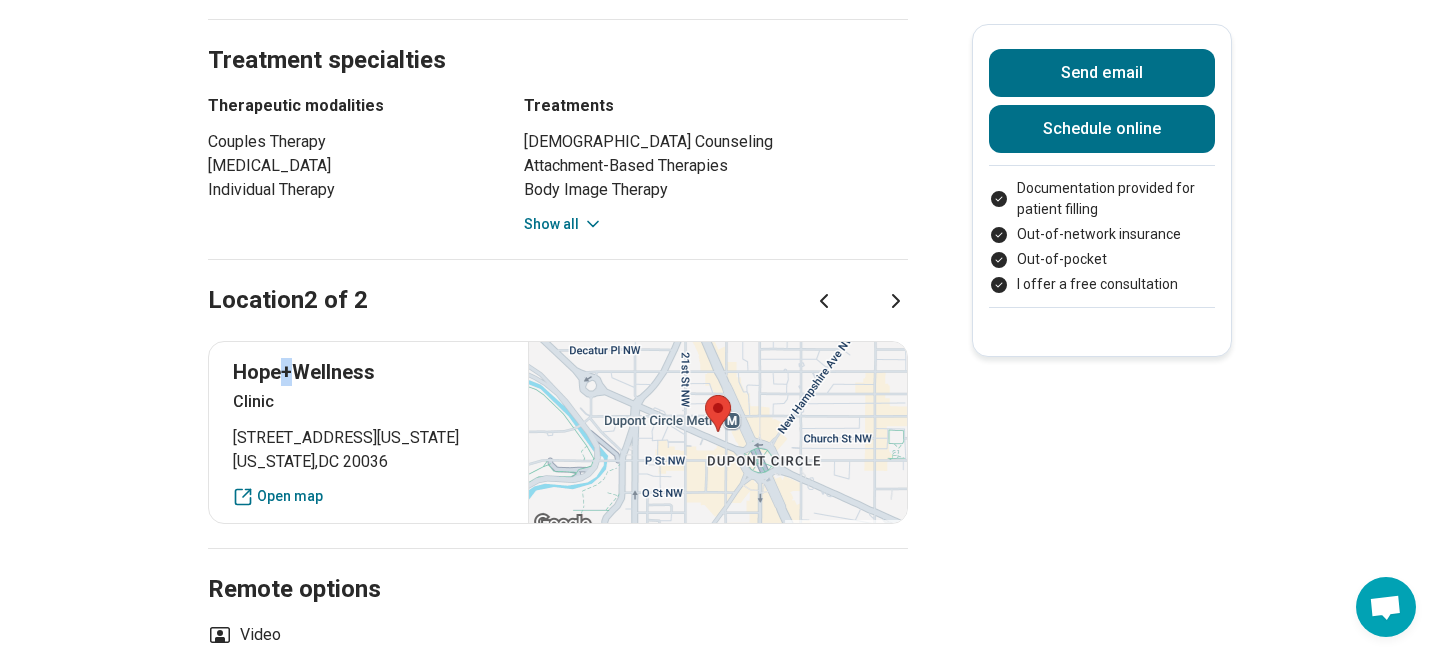click on "Hope+Wellness" at bounding box center (368, 372) 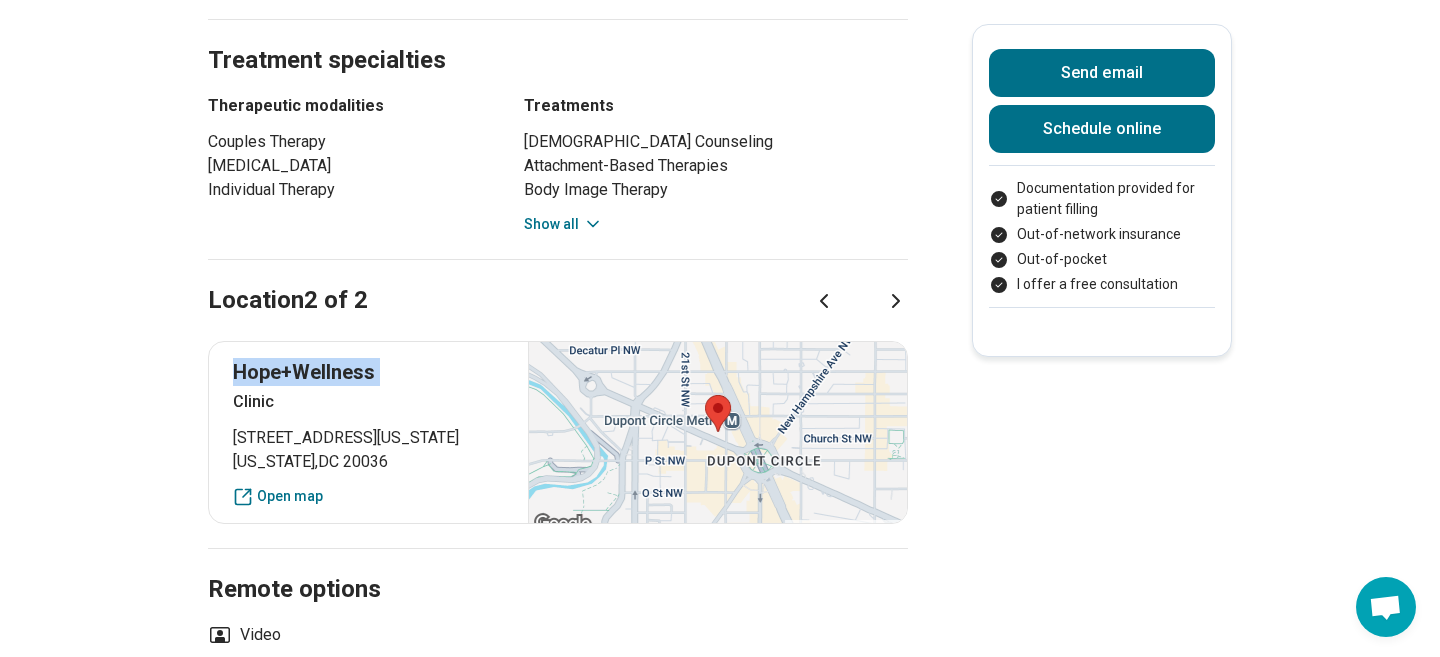 click on "Hope+Wellness" at bounding box center [368, 372] 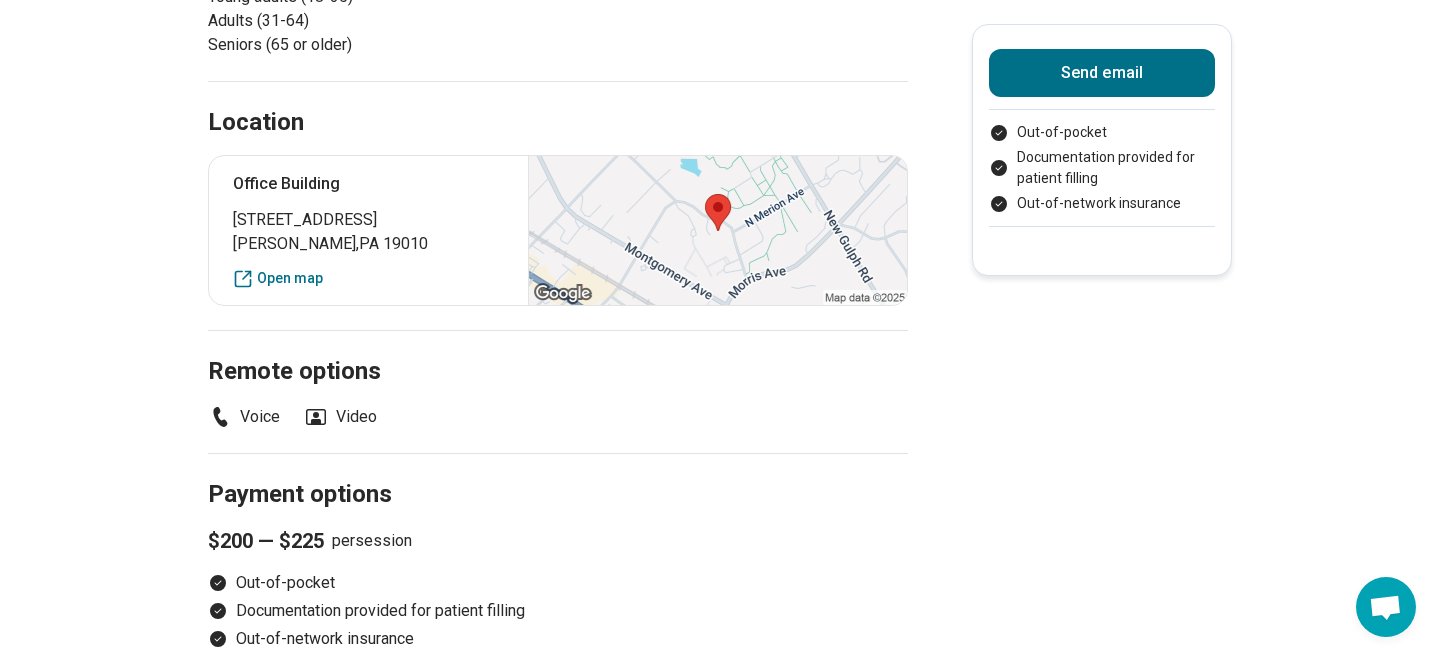 scroll, scrollTop: 784, scrollLeft: 0, axis: vertical 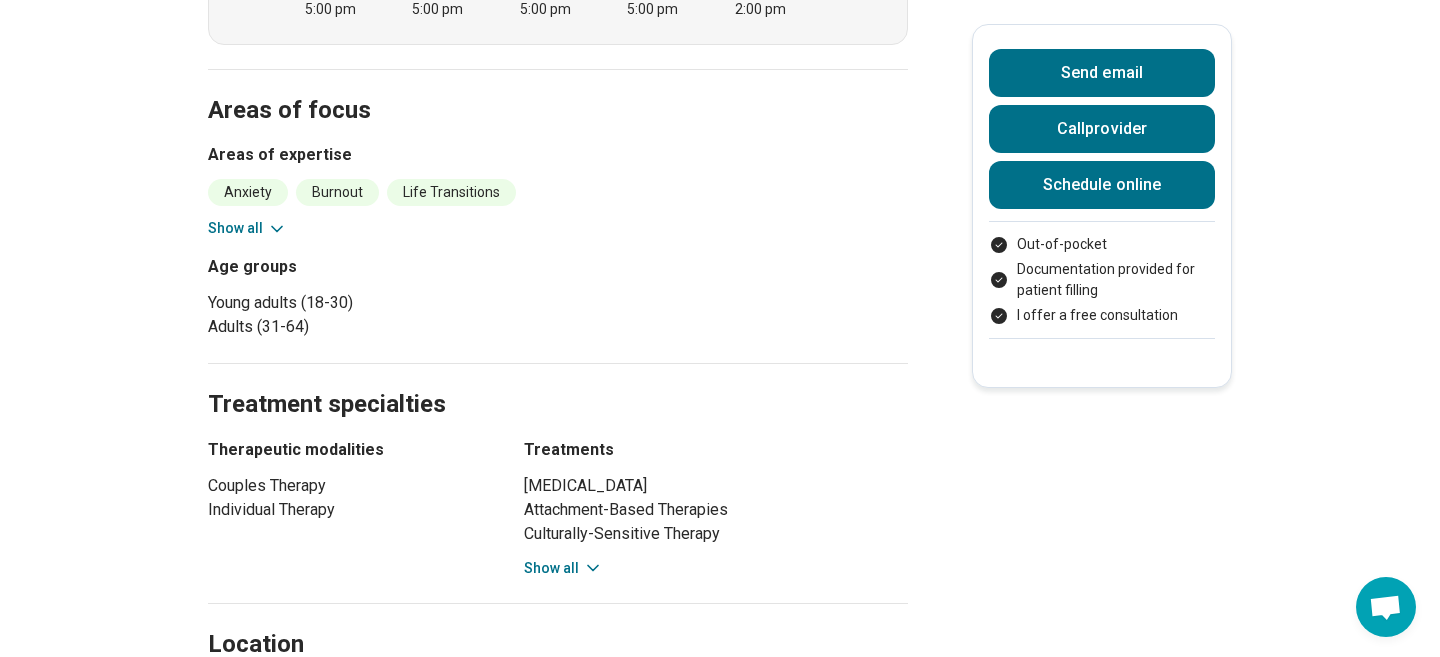 click 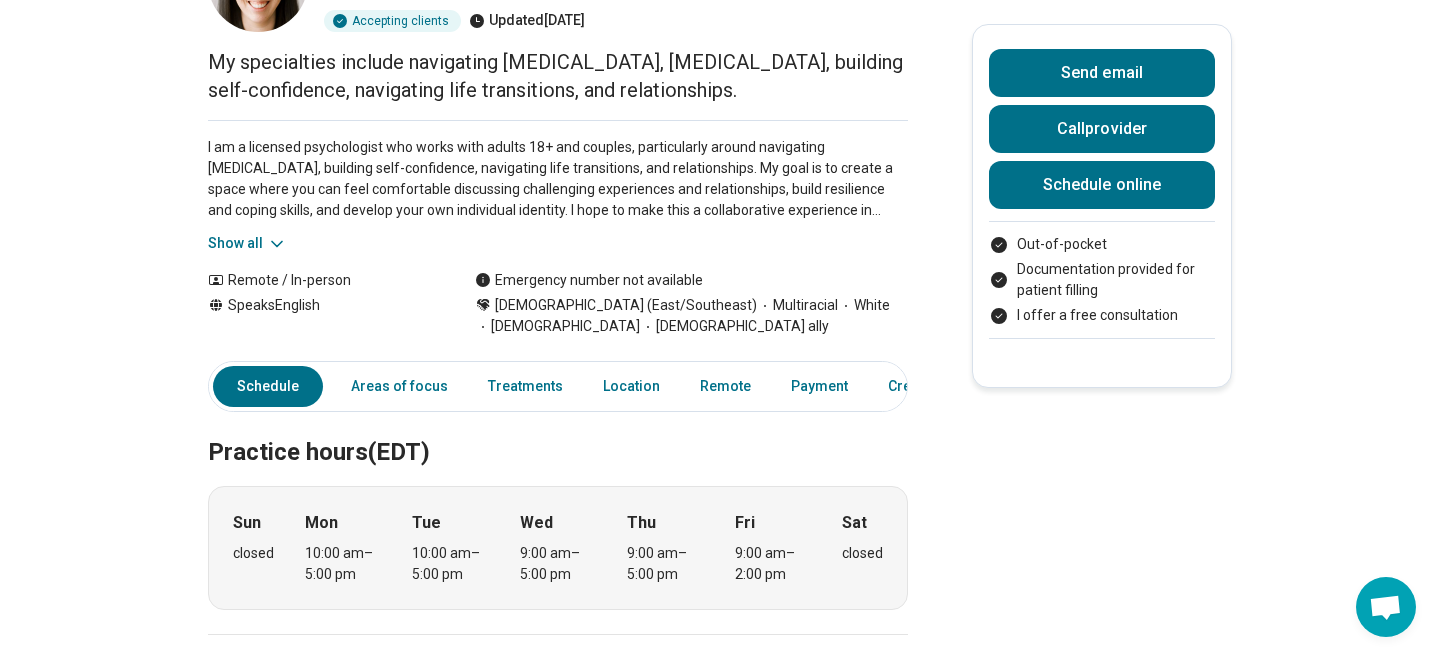 scroll, scrollTop: 0, scrollLeft: 0, axis: both 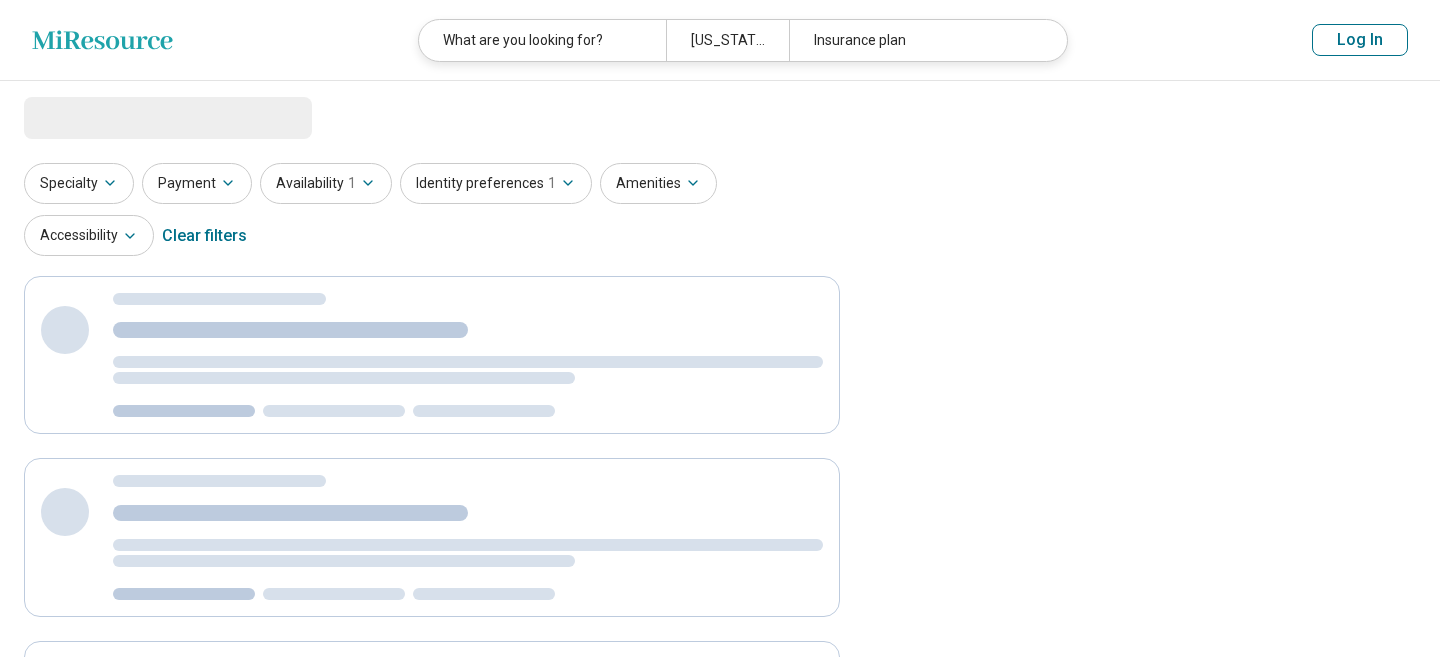 select on "***" 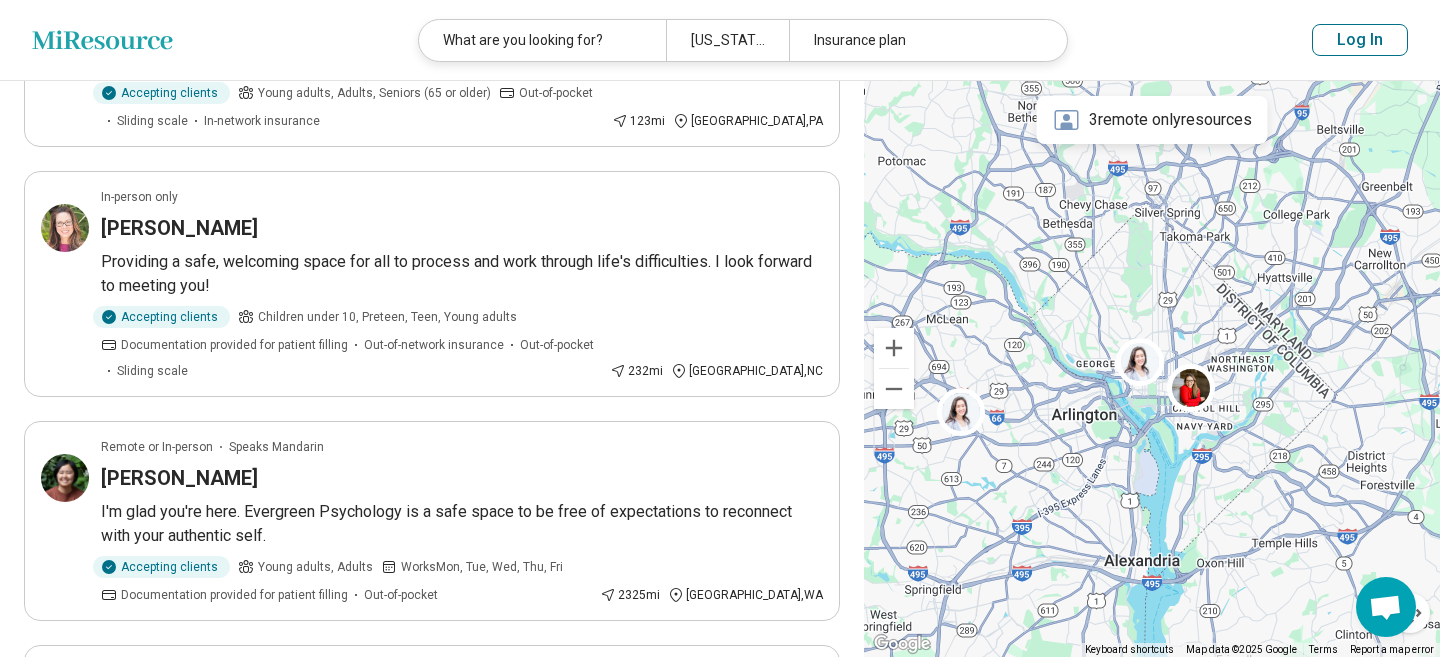 scroll, scrollTop: 1322, scrollLeft: 0, axis: vertical 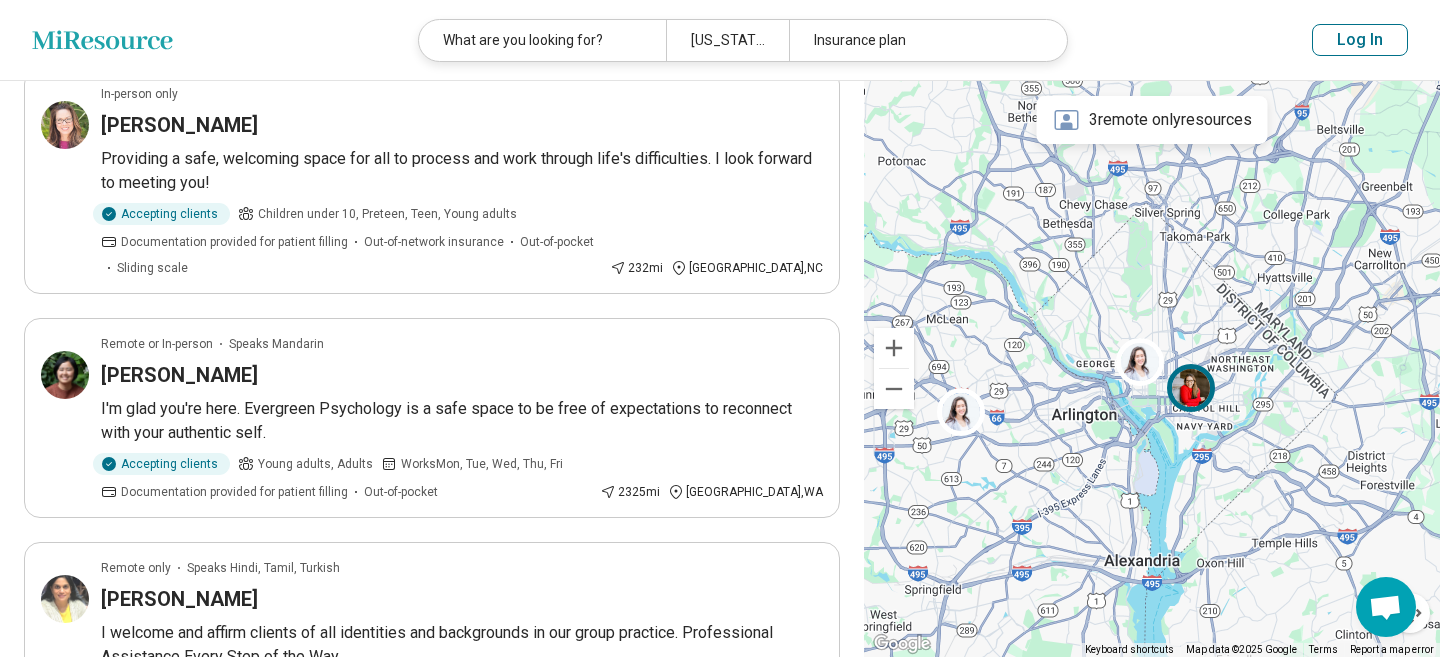 click at bounding box center (1191, 388) 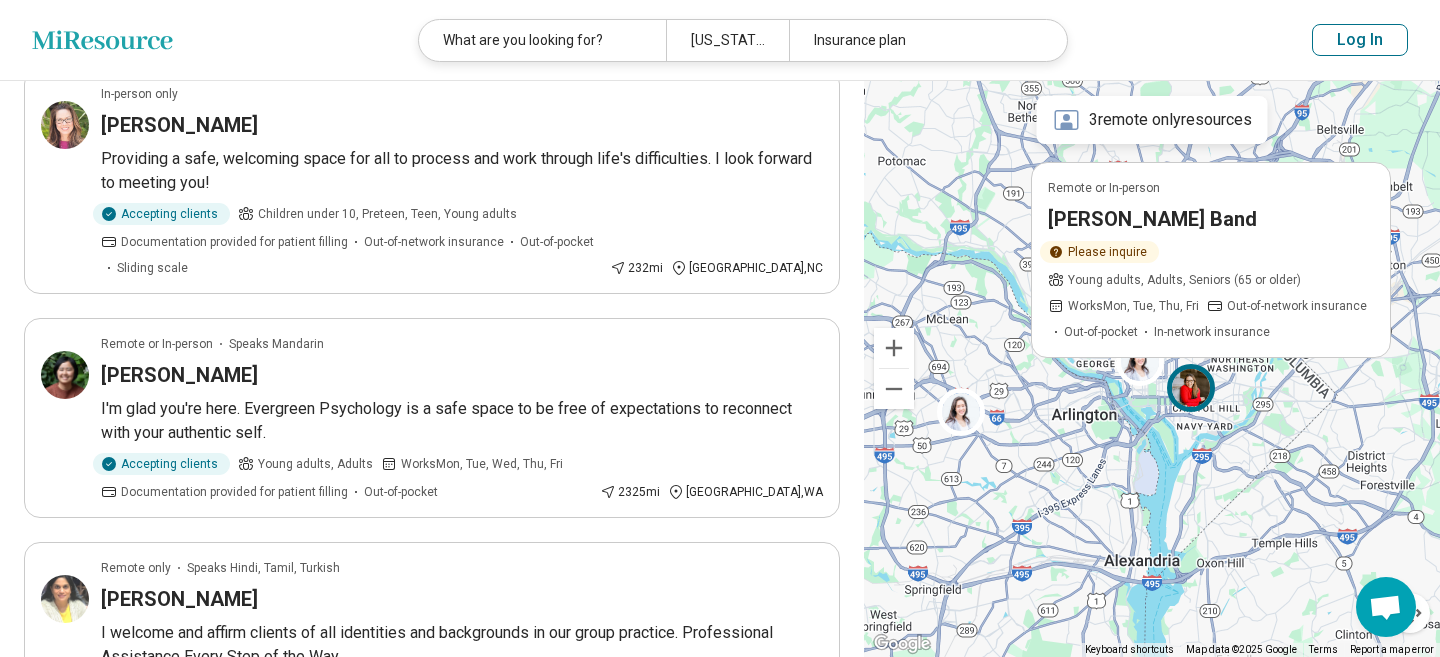 click on "[PERSON_NAME] Band" at bounding box center [1152, 219] 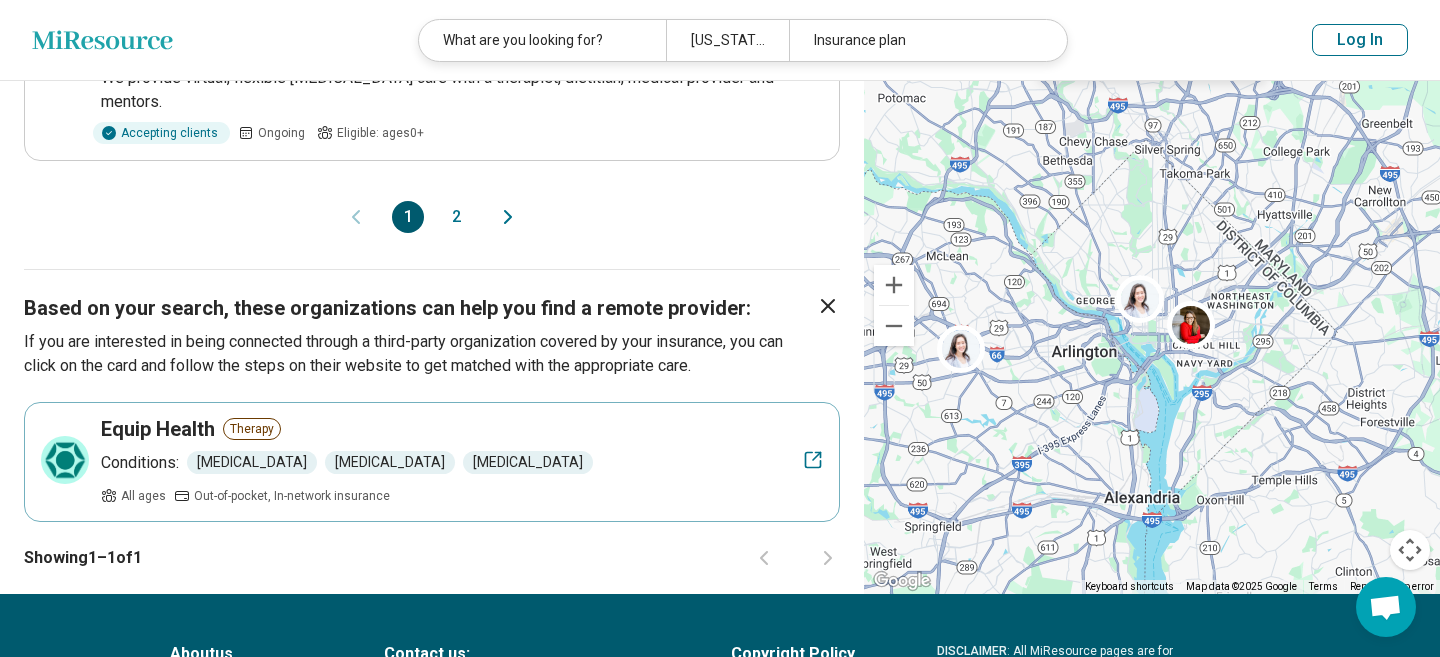 scroll, scrollTop: 2544, scrollLeft: 0, axis: vertical 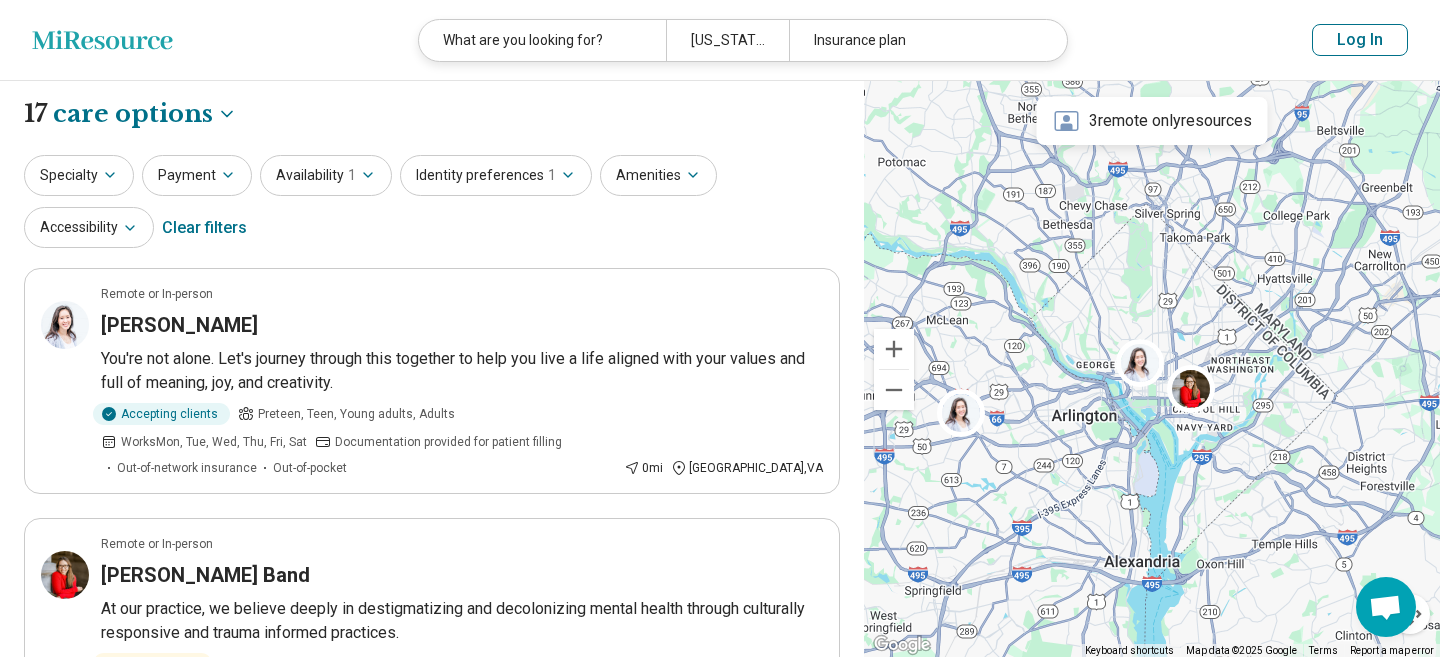 click on "Availability 1" at bounding box center [326, 175] 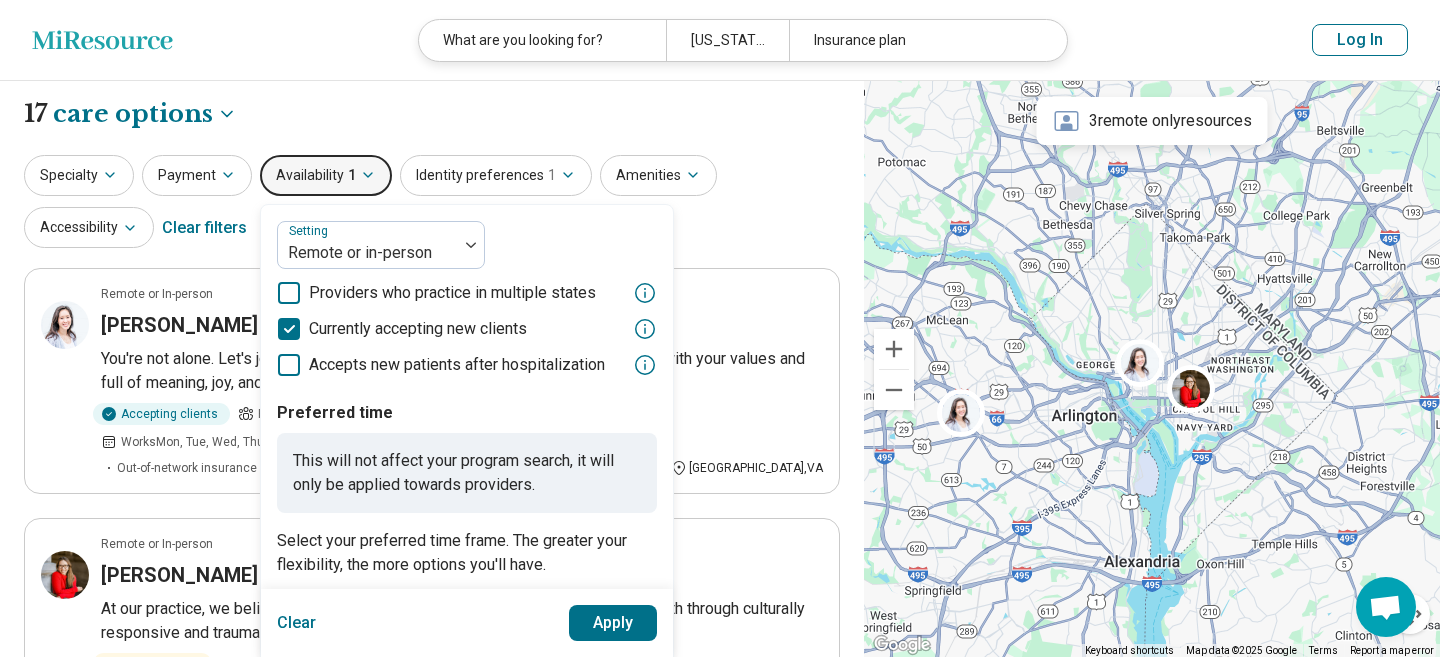 click on "Availability 1" at bounding box center (326, 175) 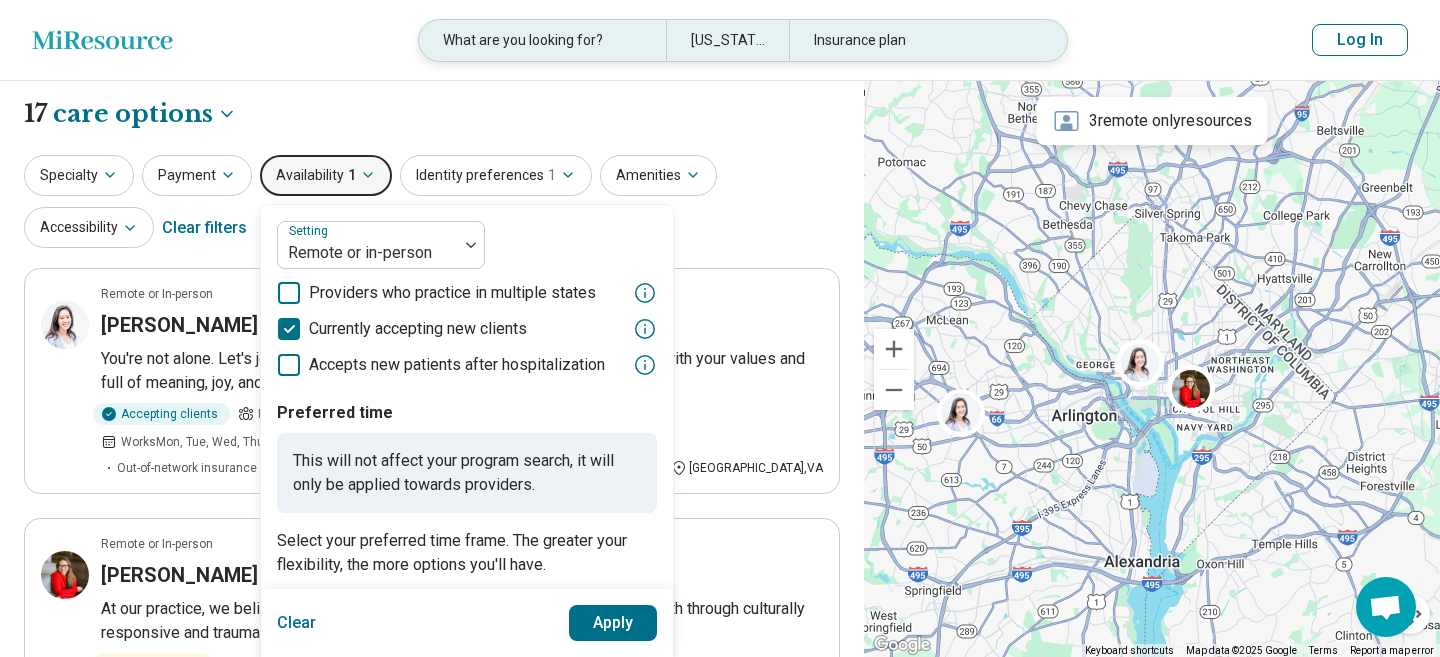 click 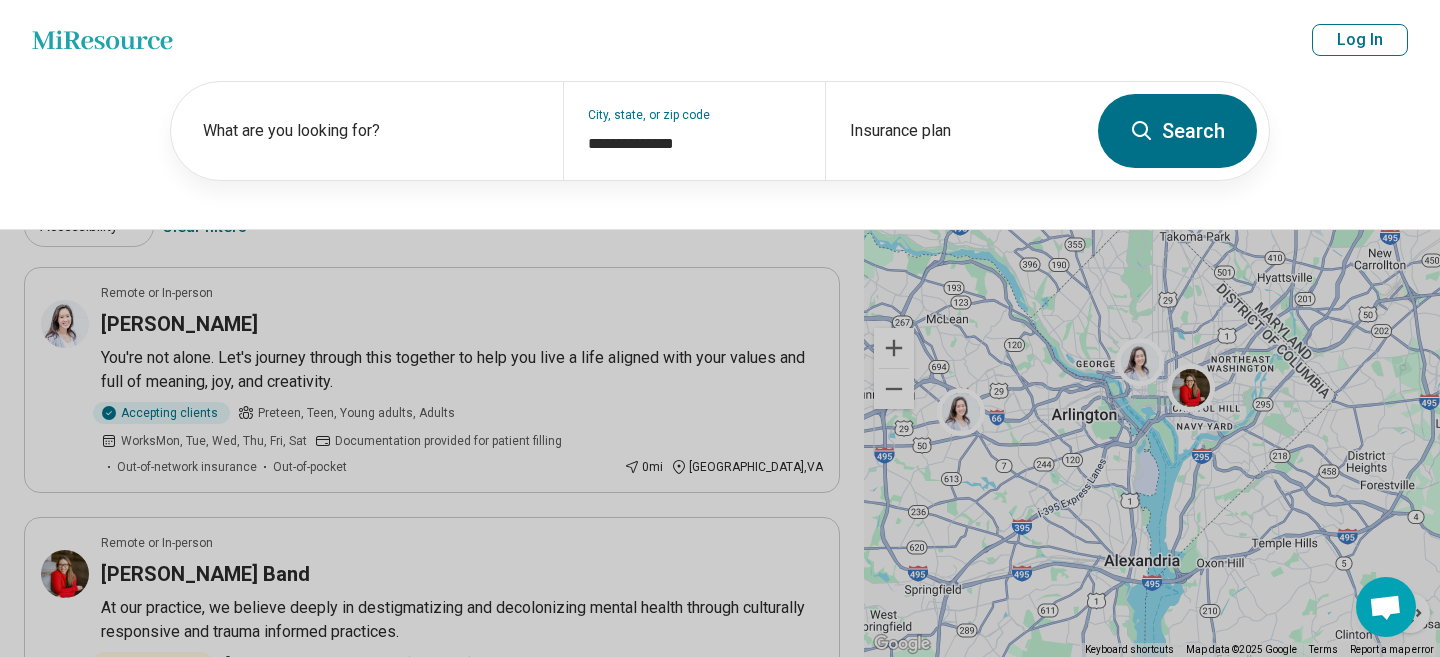 click on "Search" at bounding box center (1177, 131) 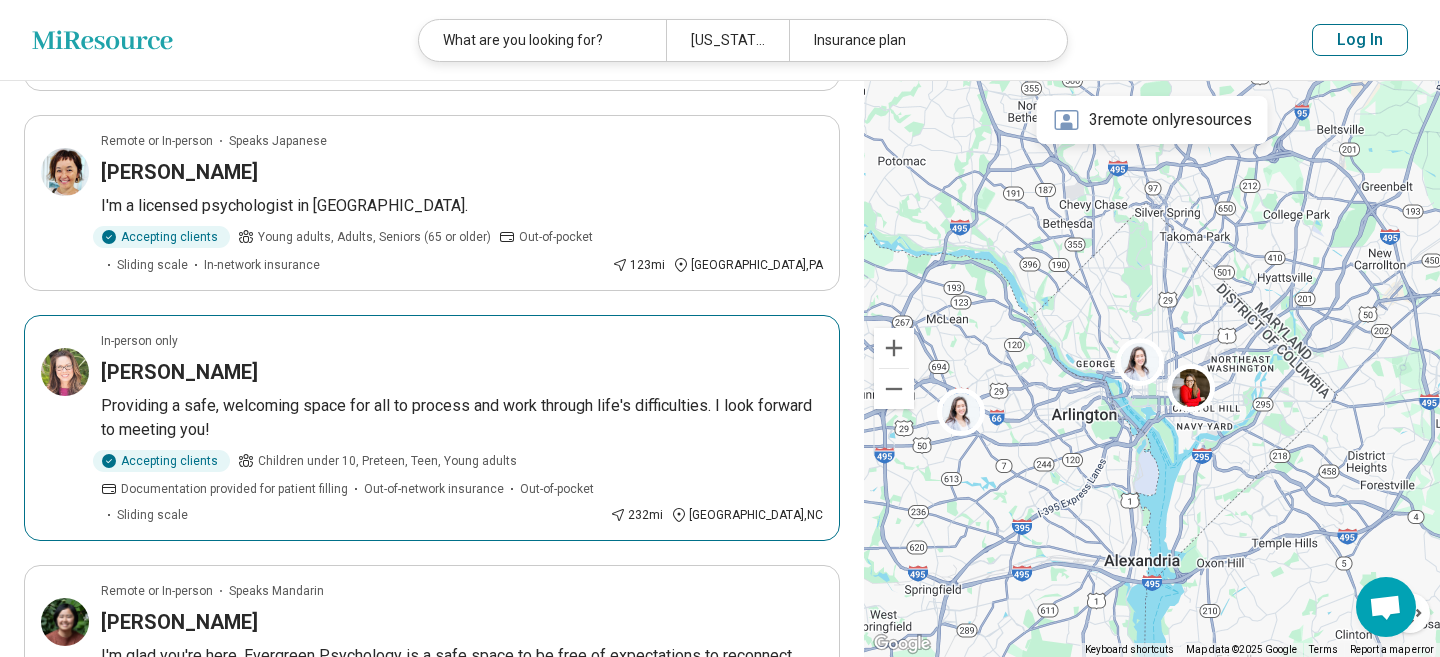 scroll, scrollTop: 999, scrollLeft: 0, axis: vertical 